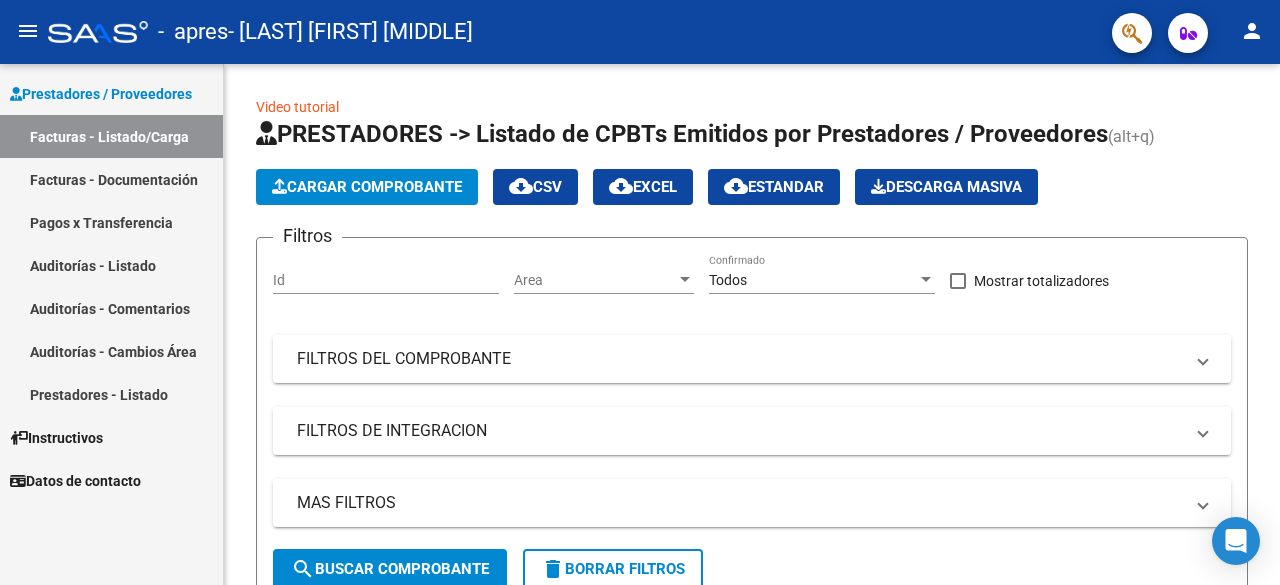 scroll, scrollTop: 0, scrollLeft: 0, axis: both 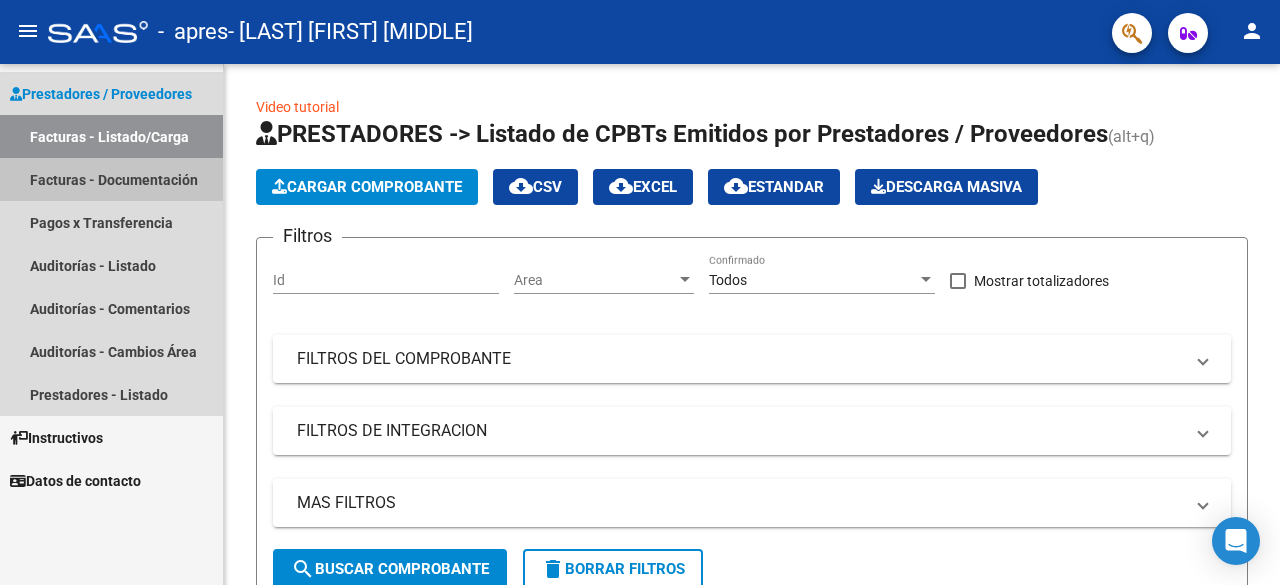 click on "Facturas - Documentación" at bounding box center [111, 179] 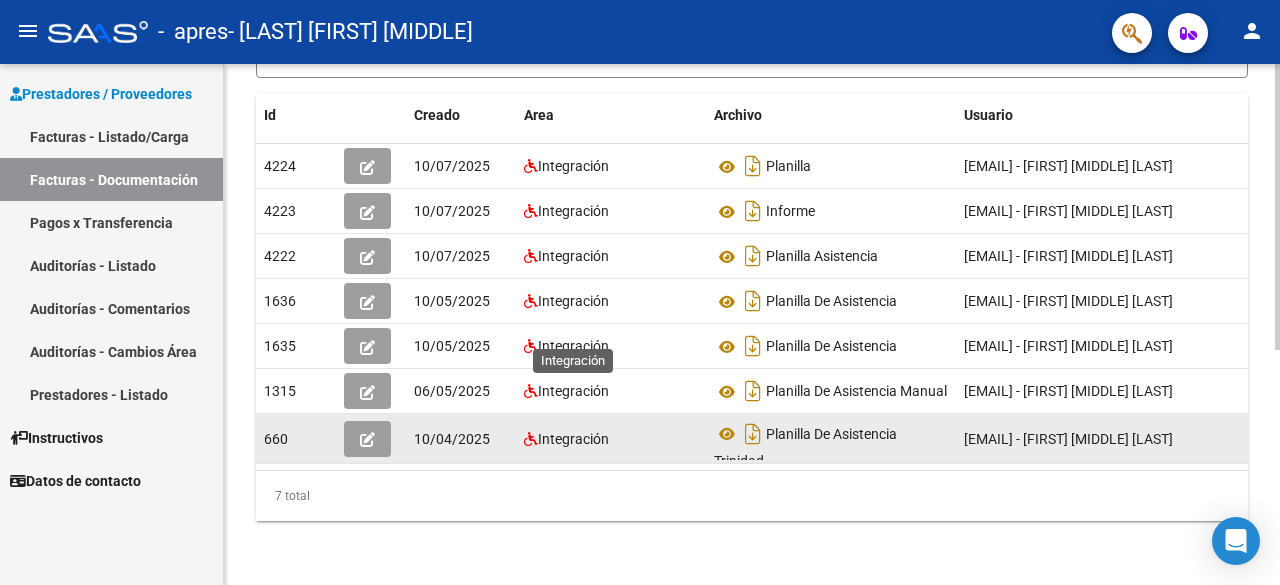 scroll, scrollTop: 427, scrollLeft: 0, axis: vertical 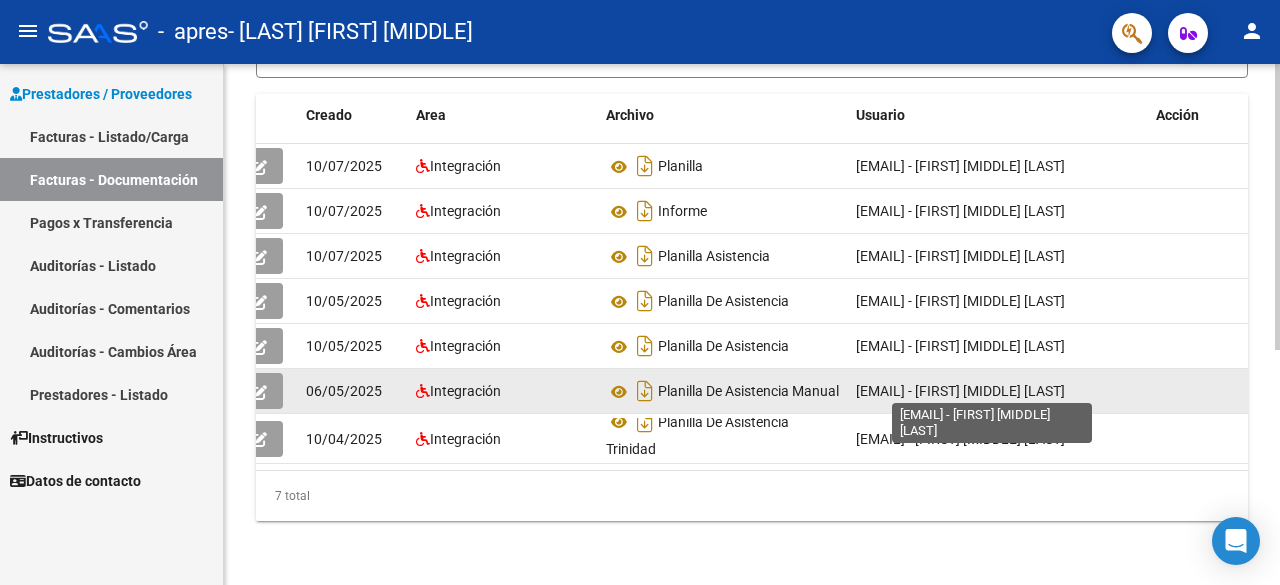 click on "[EMAIL] -  [FIRST] [MIDDLE] [LAST]" 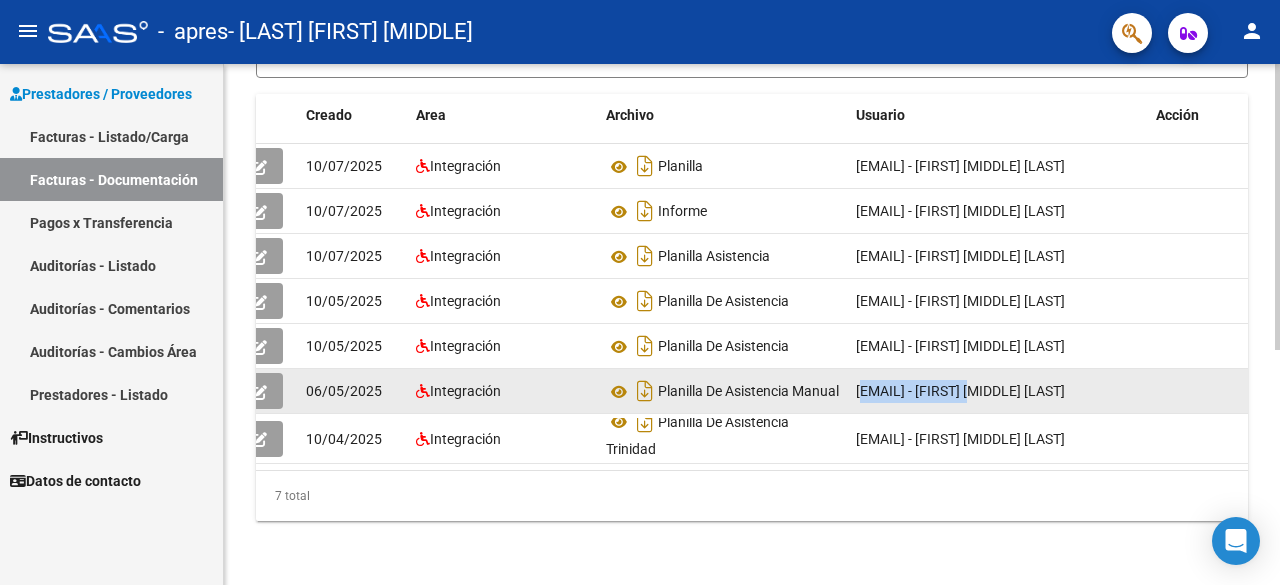 click on "[EMAIL] -  [FIRST] [MIDDLE] [LAST]" 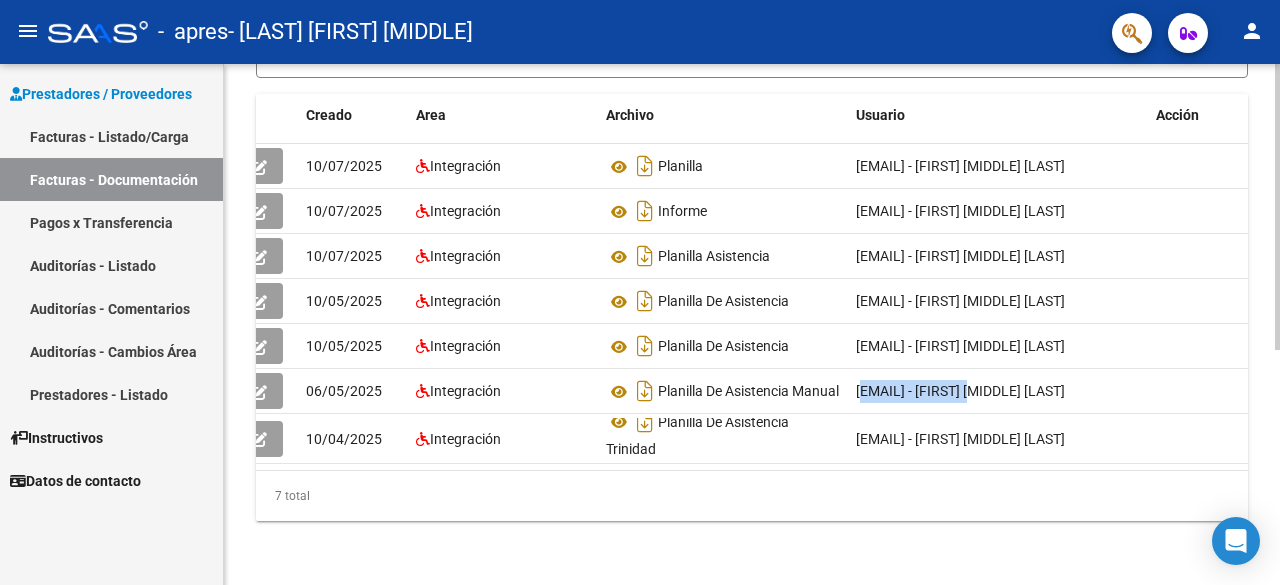 scroll, scrollTop: 0, scrollLeft: 108, axis: horizontal 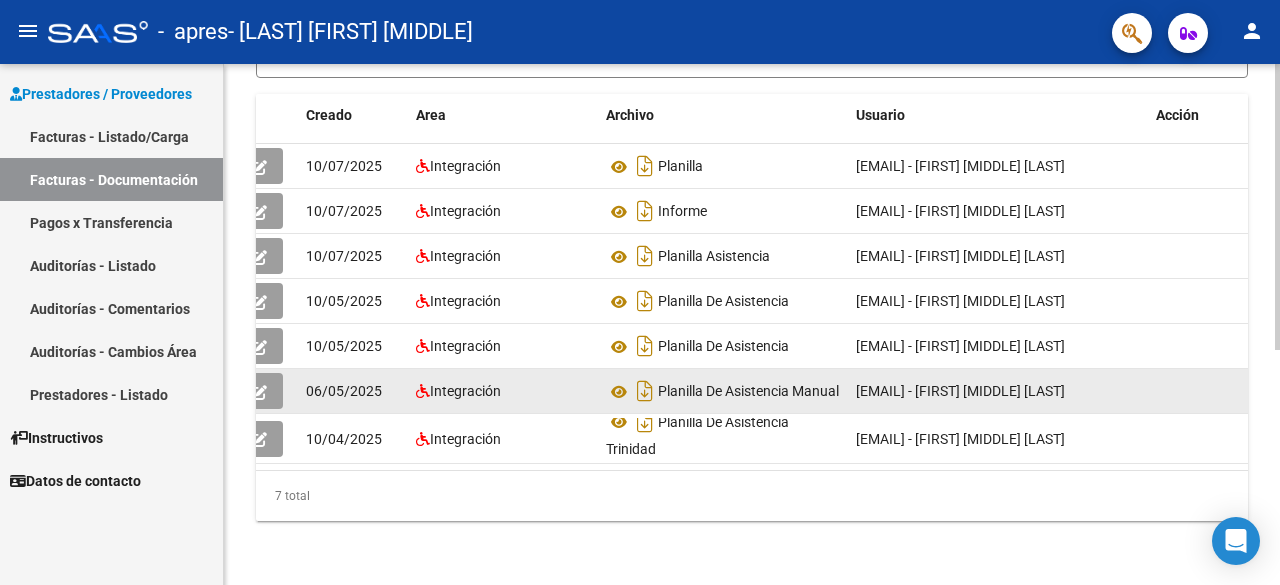 click on "06/05/2025" 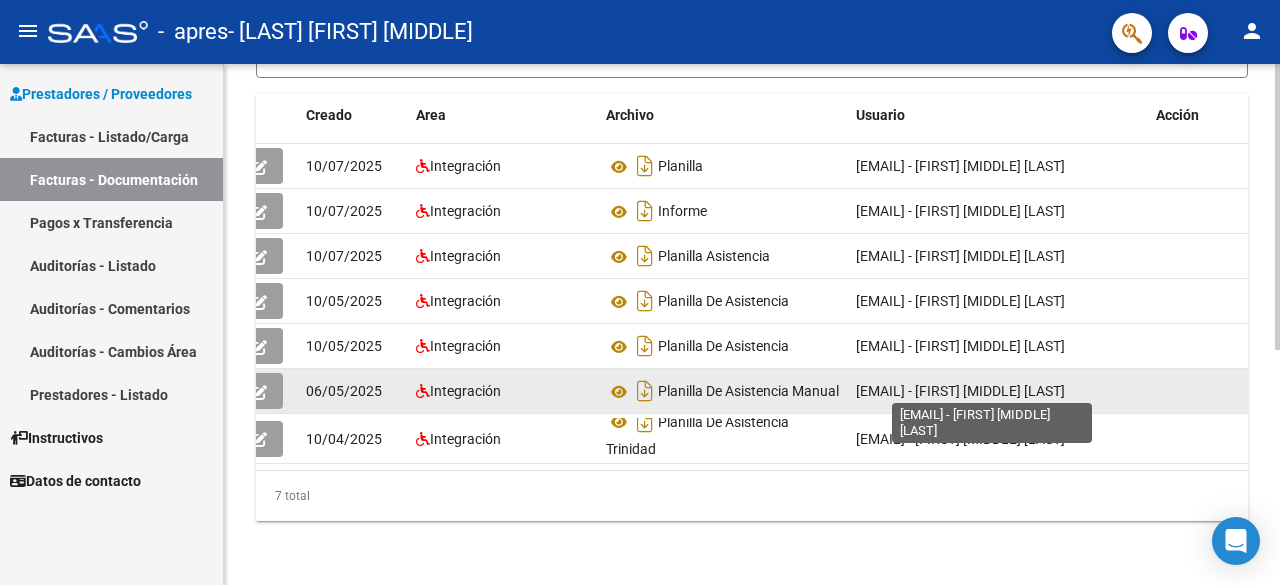 click on "[EMAIL] -  [FIRST] [MIDDLE] [LAST]" 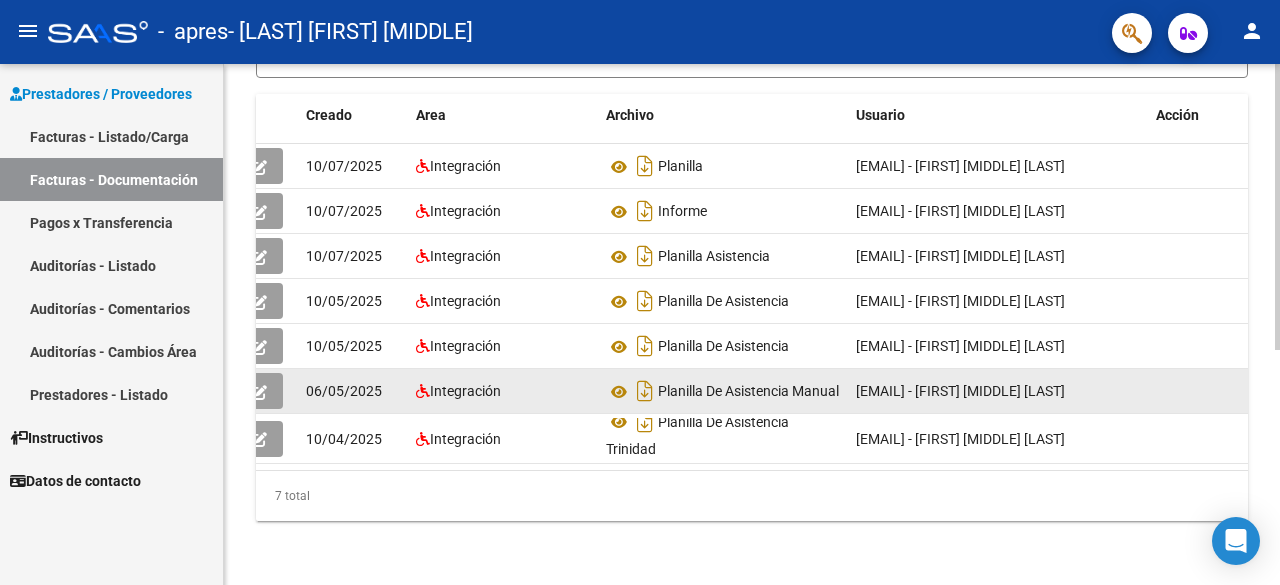 click 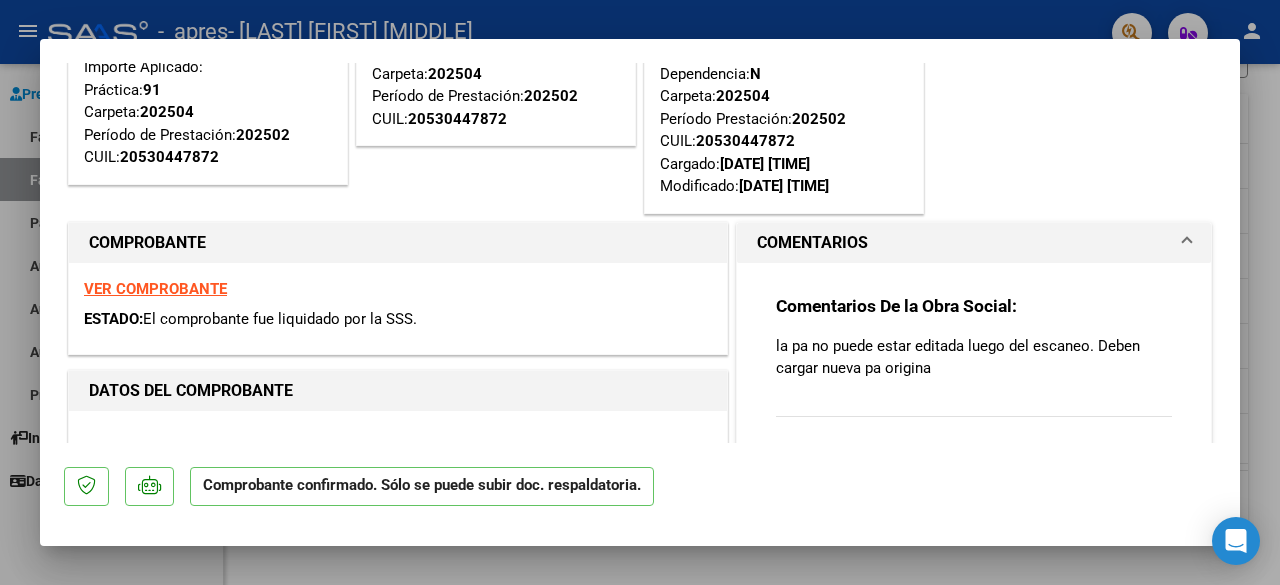 scroll, scrollTop: 0, scrollLeft: 0, axis: both 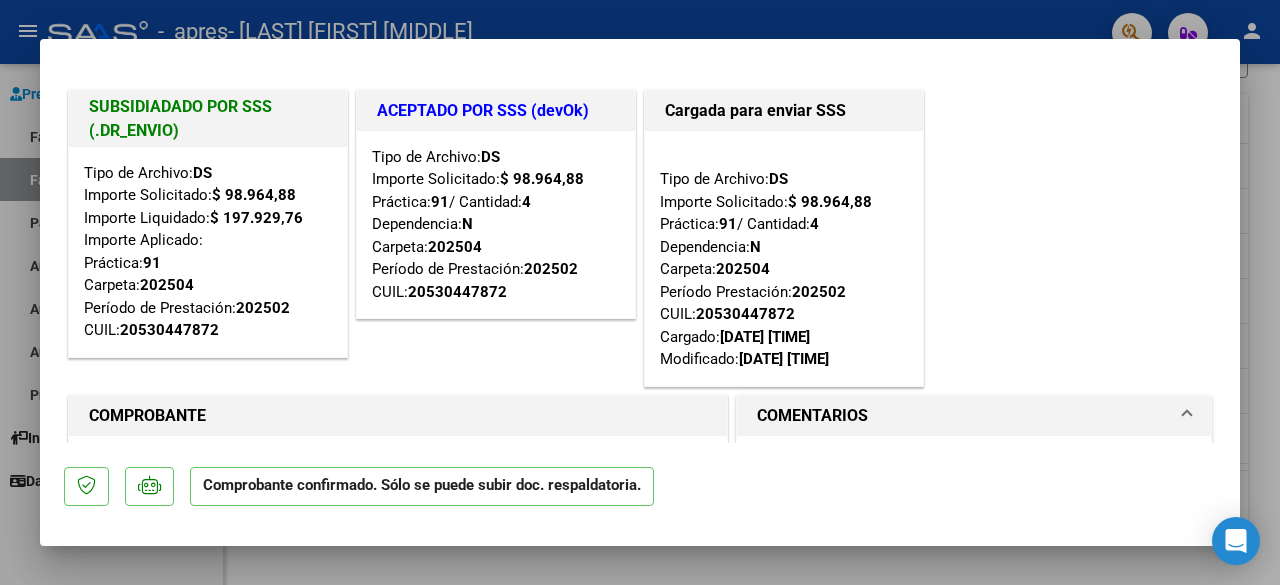 click at bounding box center [640, 292] 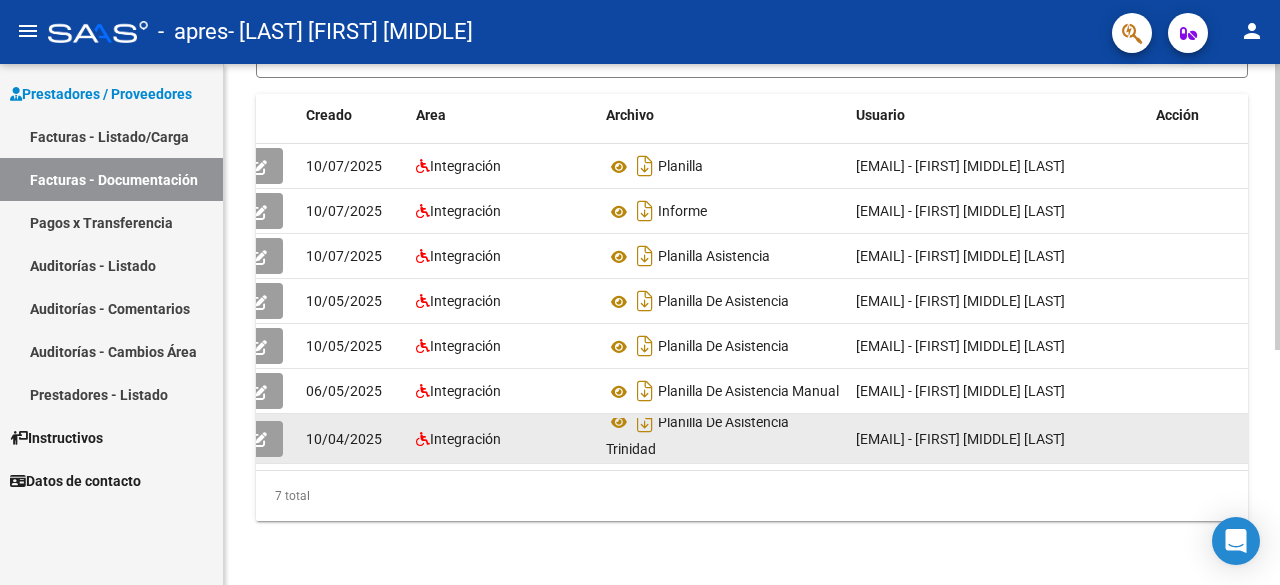 click 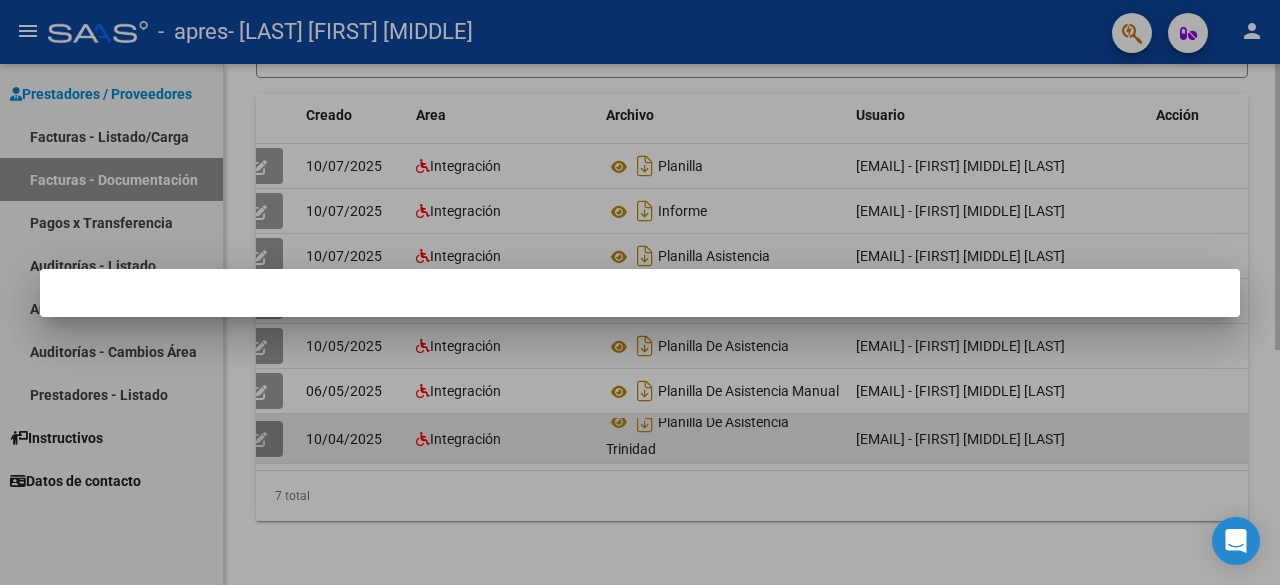 click at bounding box center (640, 292) 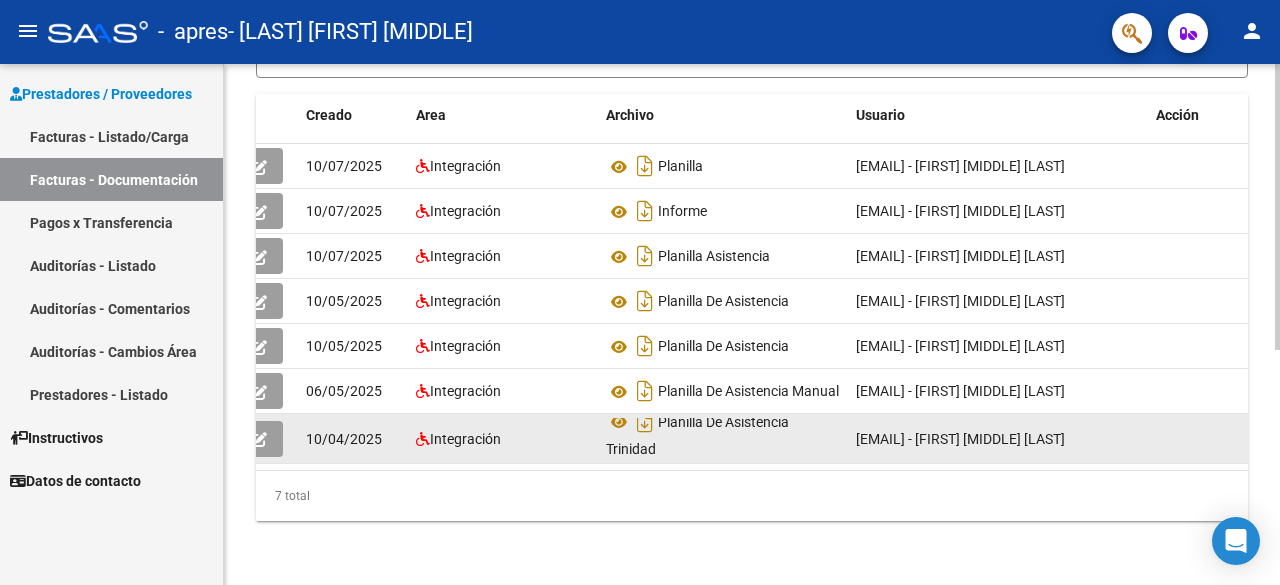 click 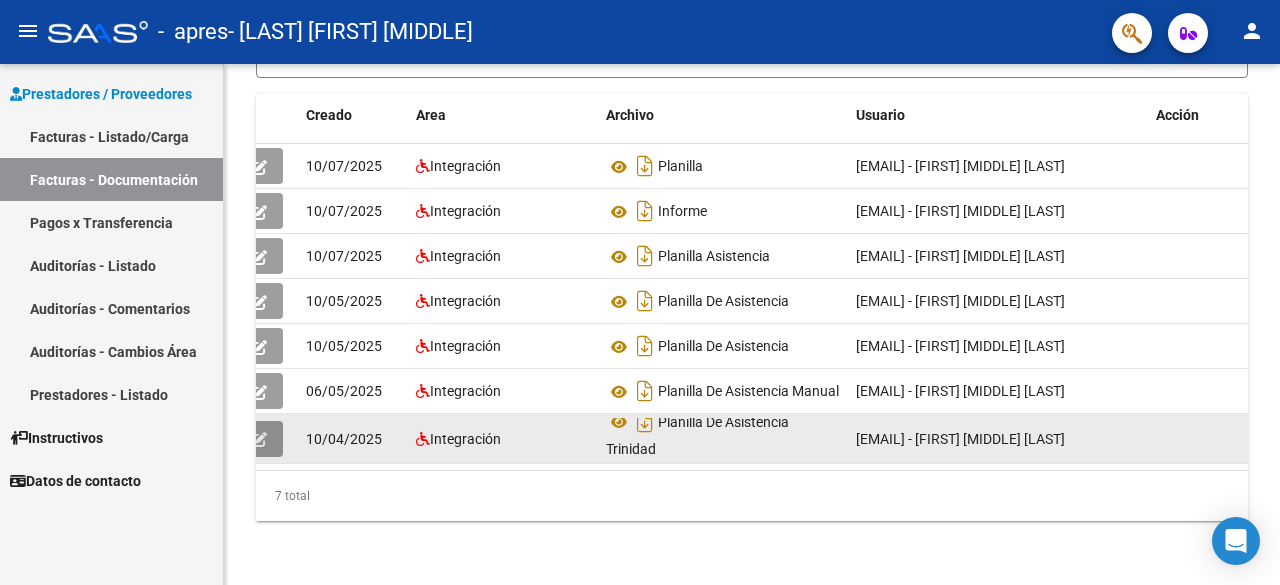 click 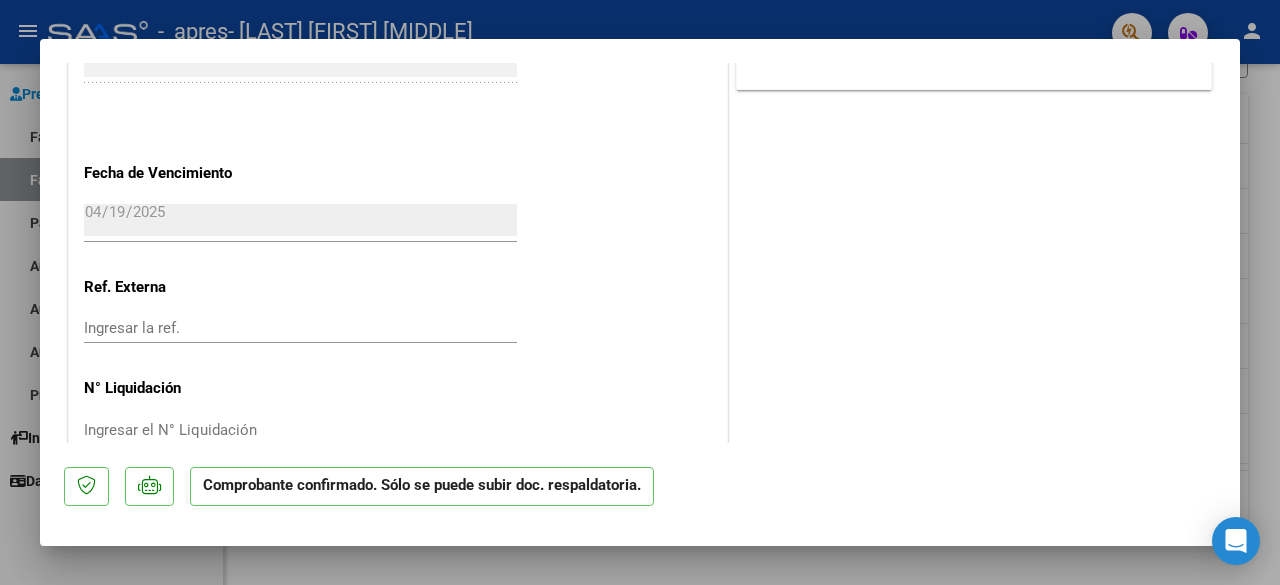 scroll, scrollTop: 1535, scrollLeft: 0, axis: vertical 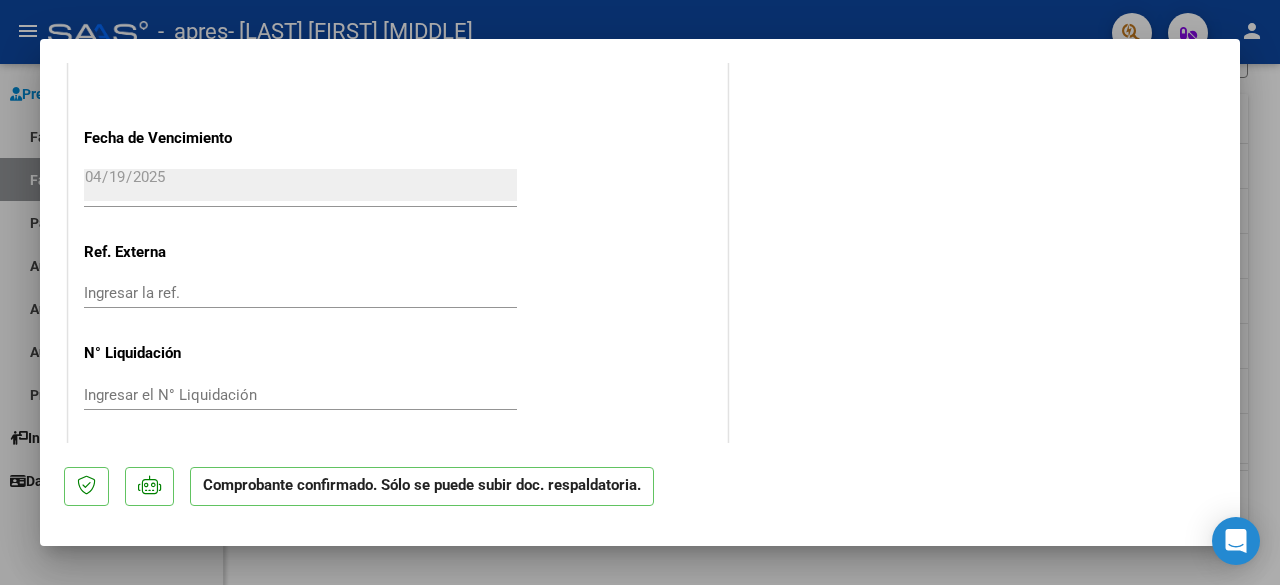 click at bounding box center (640, 292) 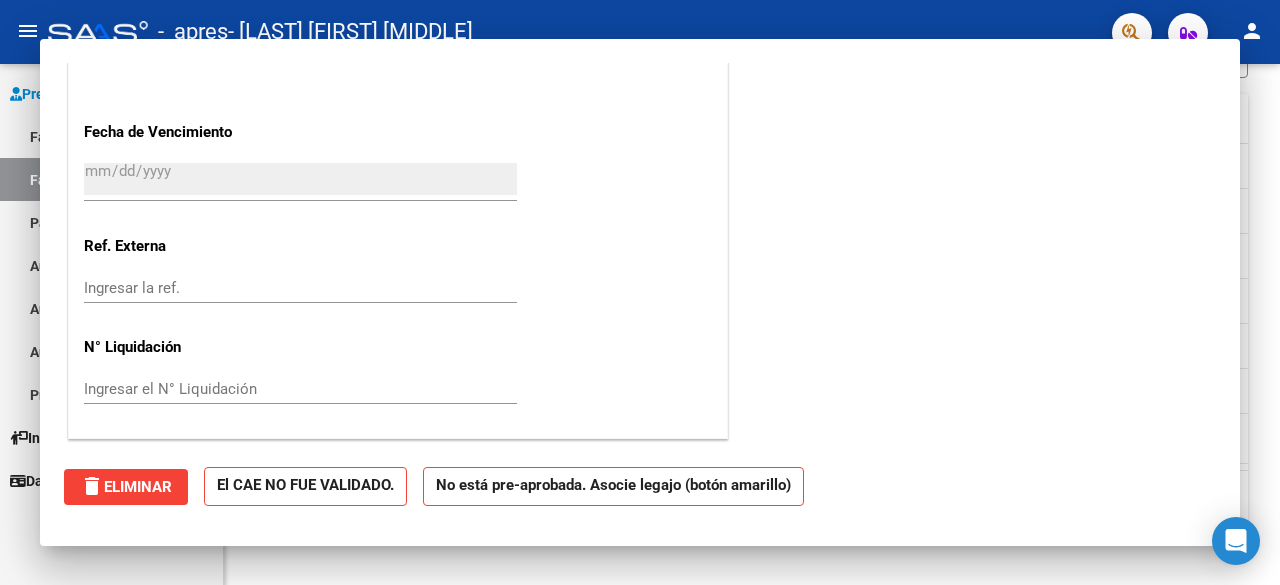 scroll, scrollTop: 1287, scrollLeft: 0, axis: vertical 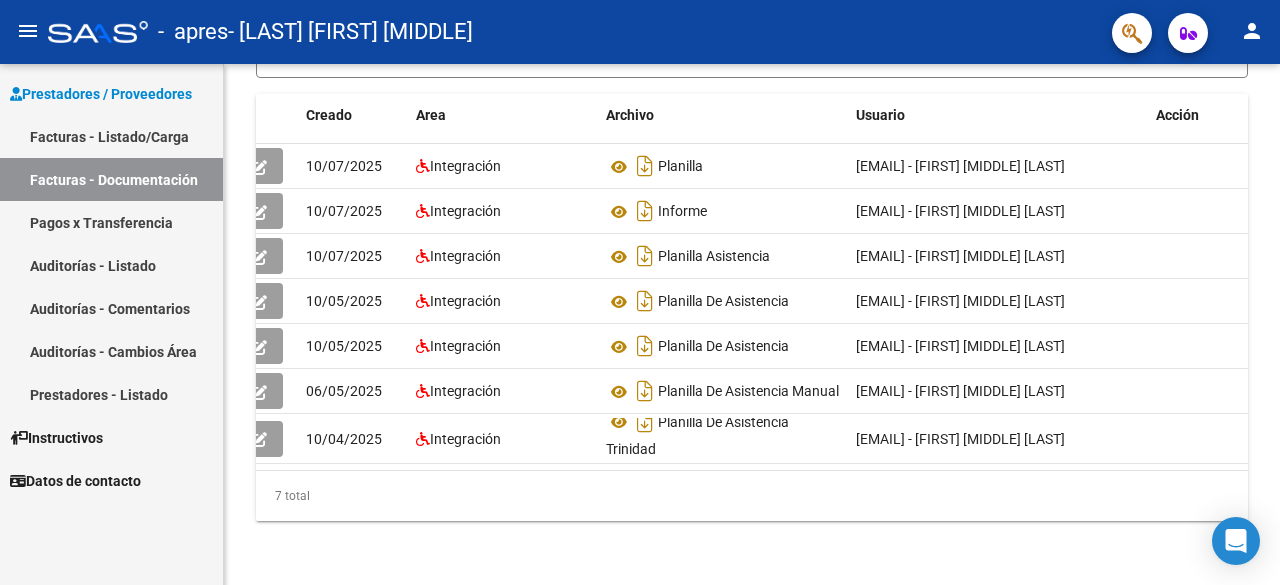 click on "Auditorías - Comentarios" at bounding box center (111, 308) 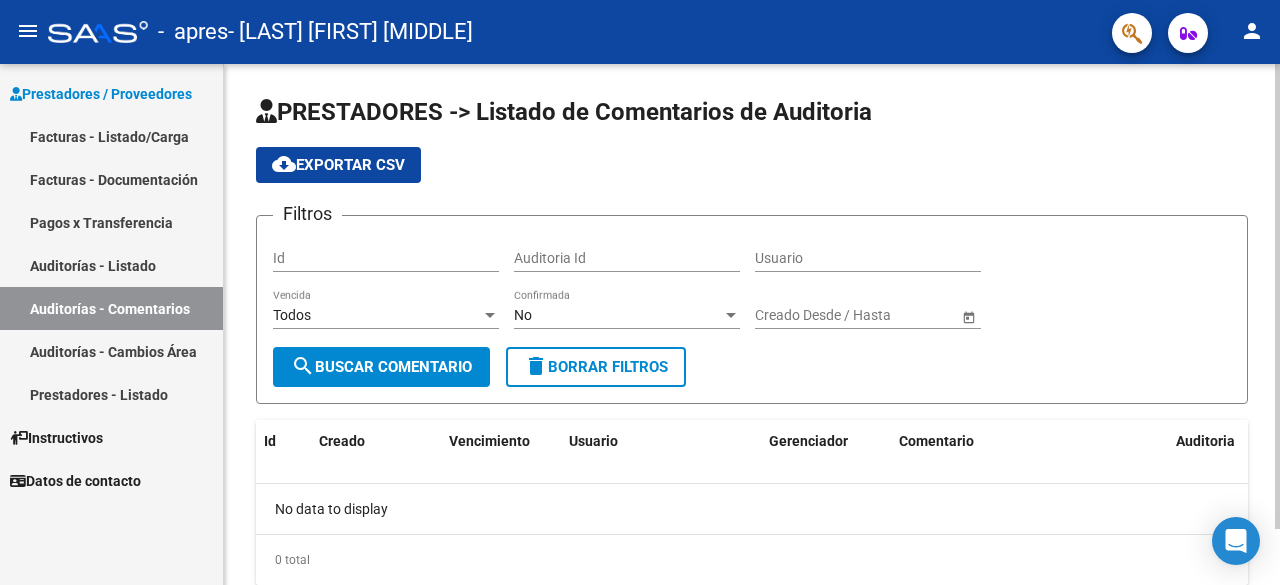 scroll, scrollTop: 62, scrollLeft: 0, axis: vertical 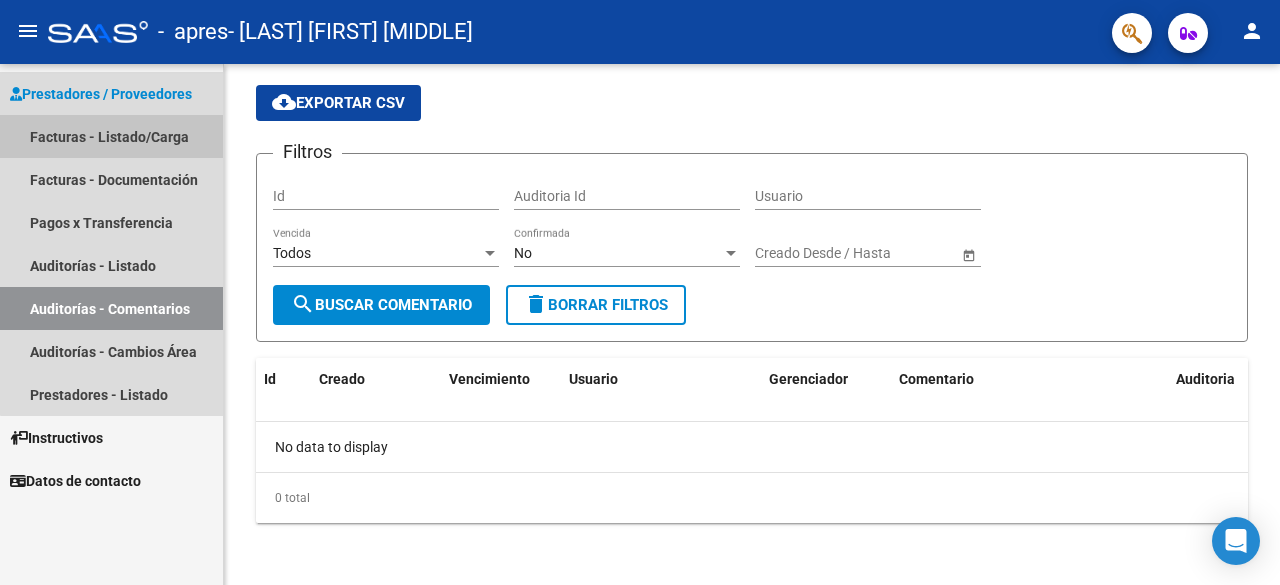 click on "Facturas - Listado/Carga" at bounding box center [111, 136] 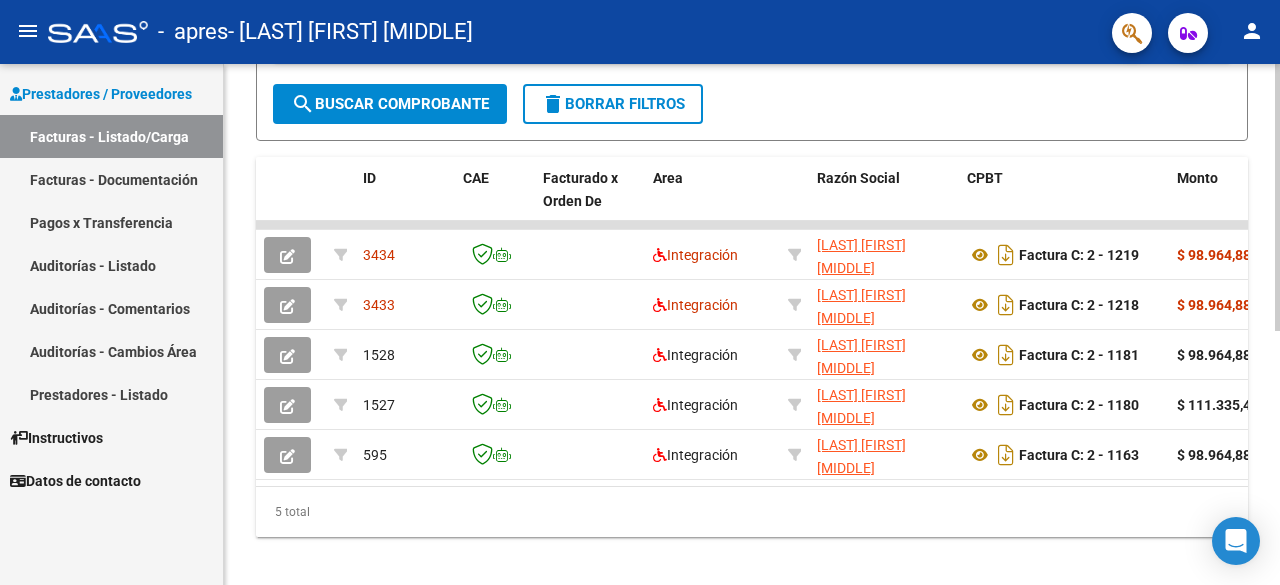 scroll, scrollTop: 494, scrollLeft: 0, axis: vertical 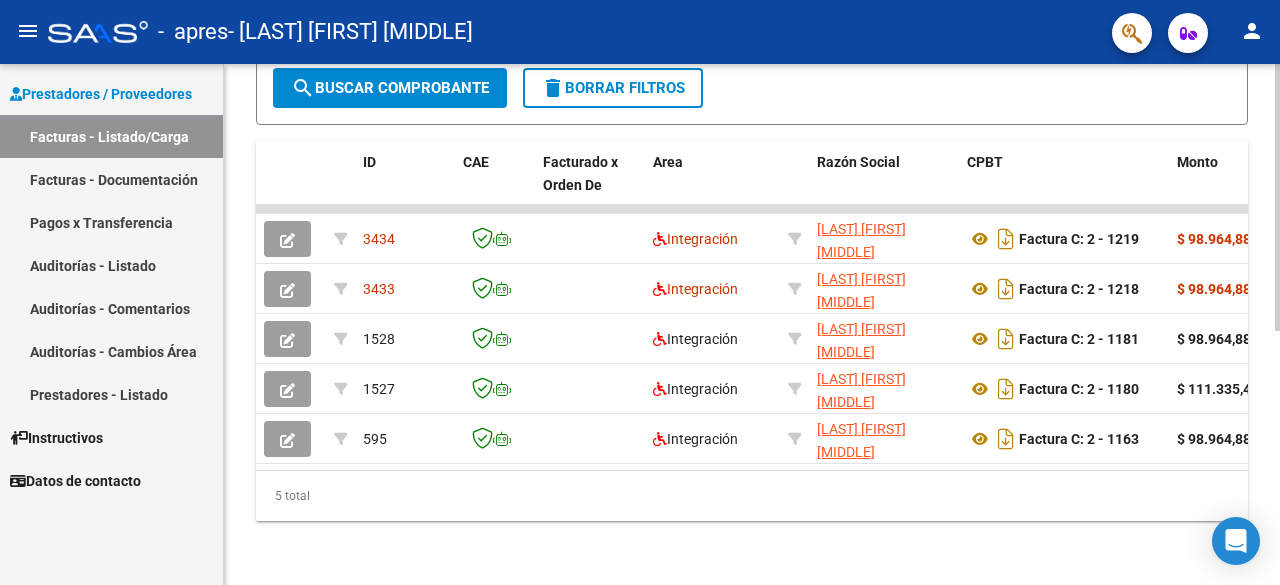 click 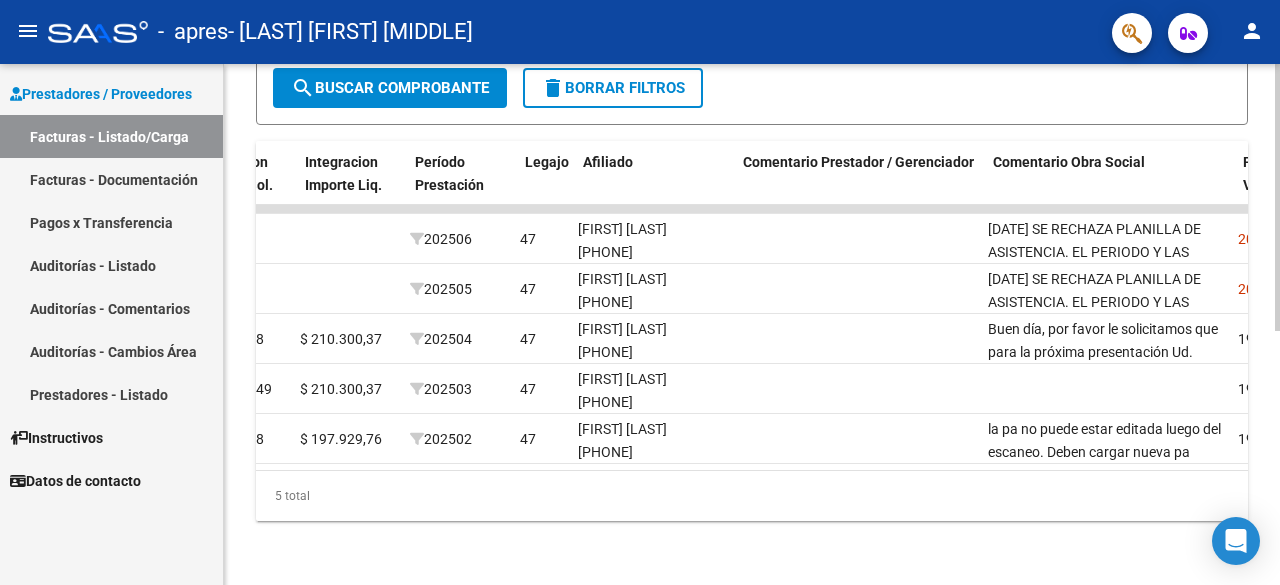 scroll, scrollTop: 0, scrollLeft: 2560, axis: horizontal 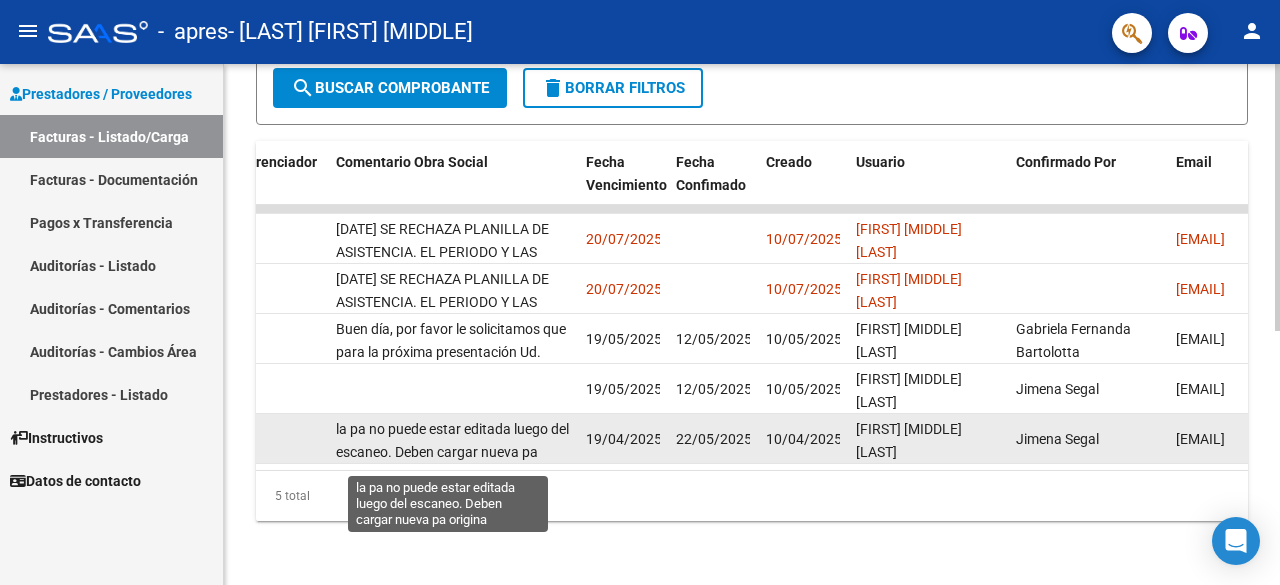 click on "la pa no puede estar editada luego del escaneo. Deben cargar nueva pa origina" 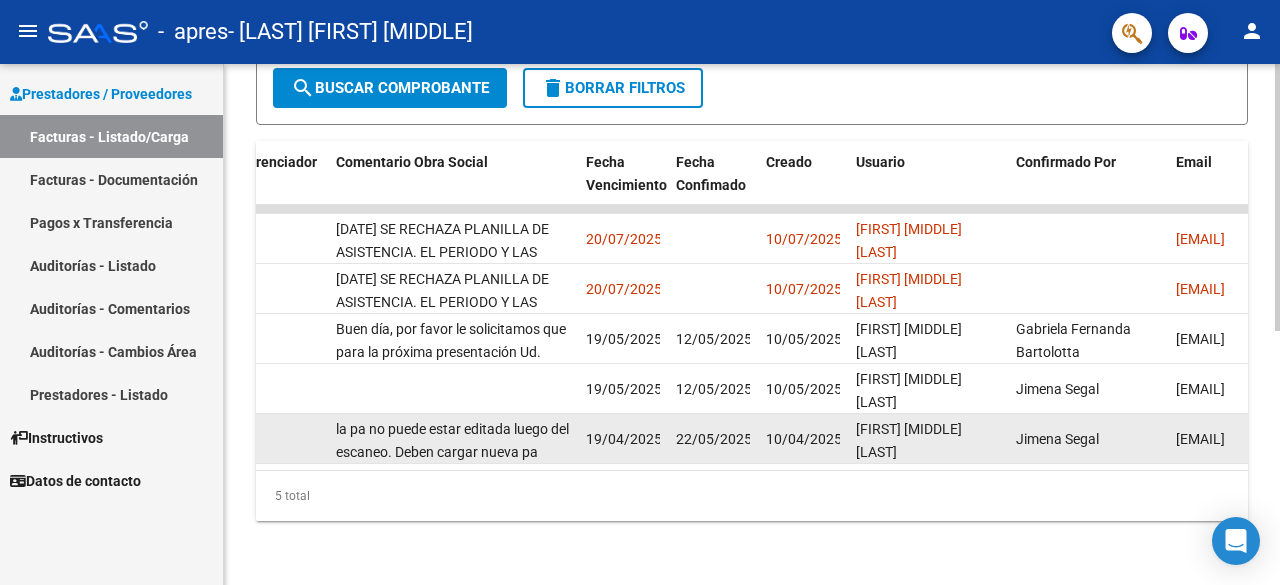click on "la pa no puede estar editada luego del escaneo. Deben cargar nueva pa origina" 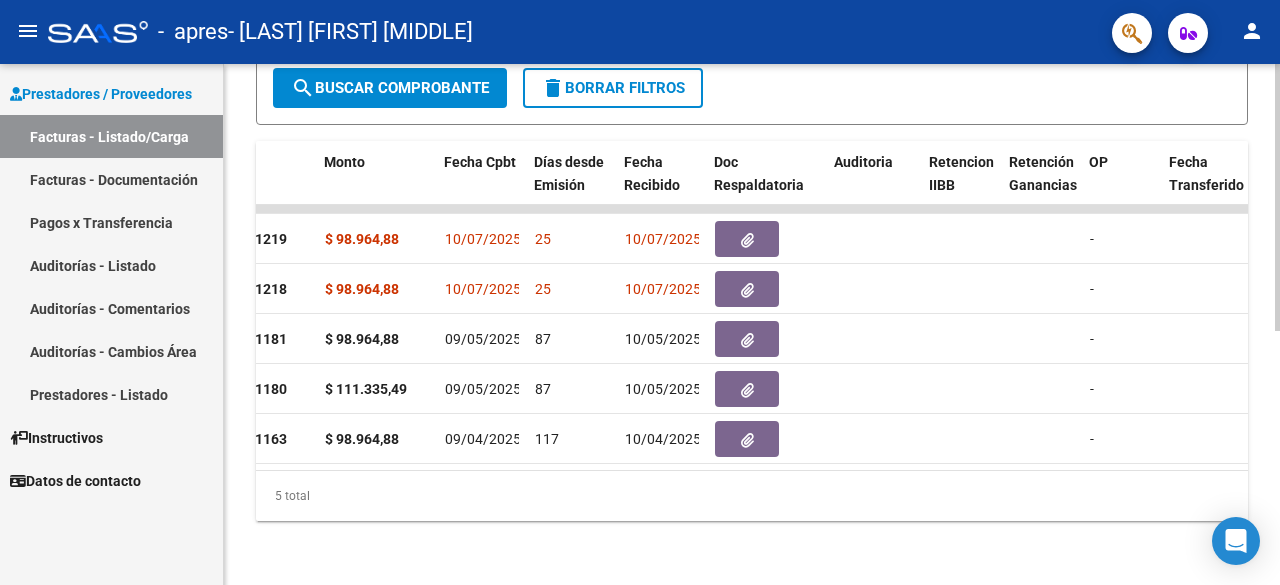 scroll, scrollTop: 0, scrollLeft: 820, axis: horizontal 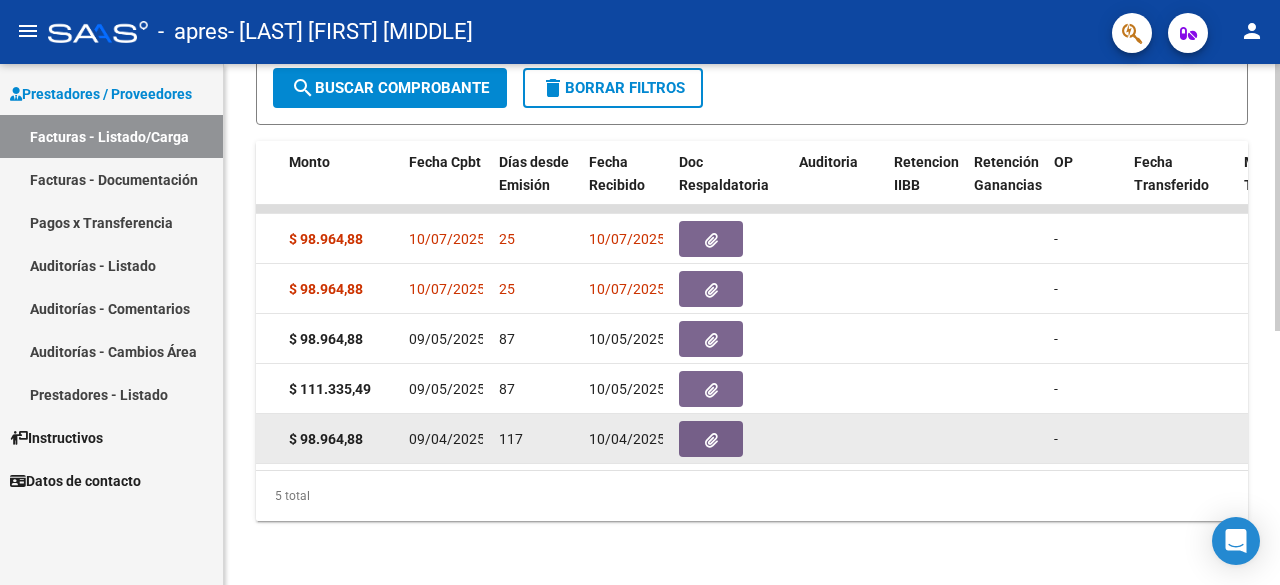click 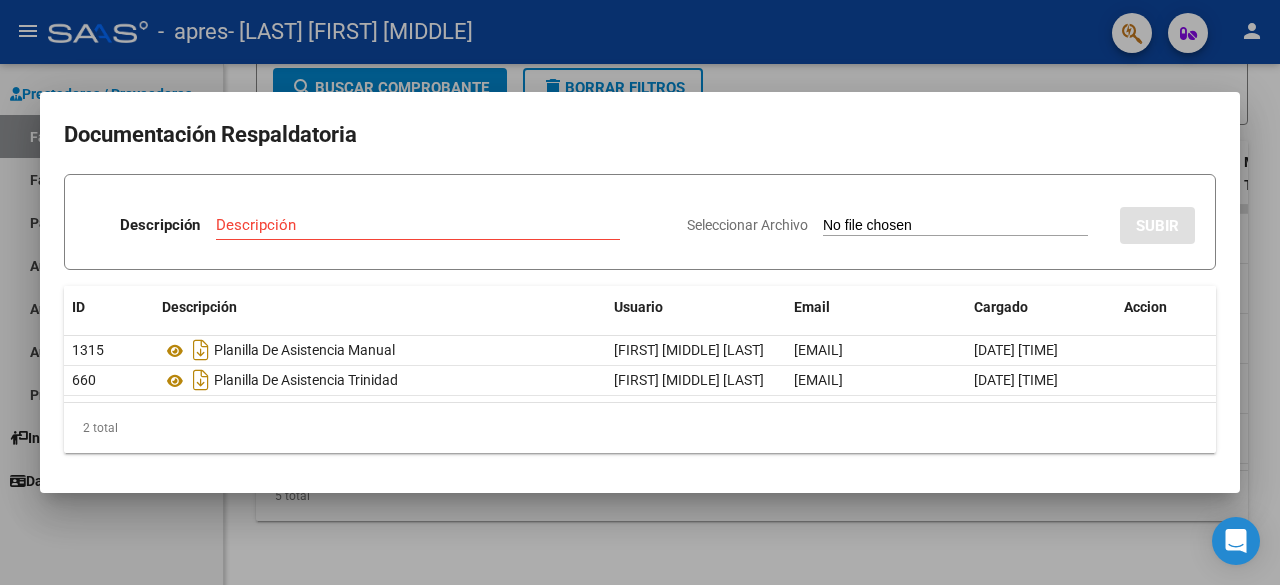 click at bounding box center [640, 292] 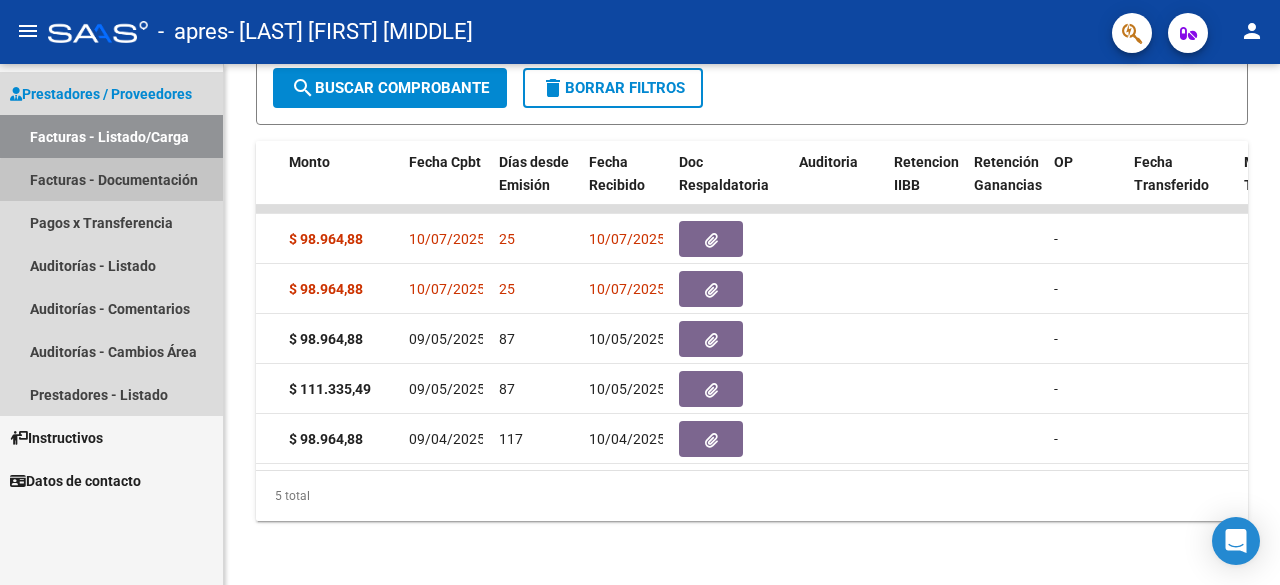 click on "Facturas - Documentación" at bounding box center [111, 179] 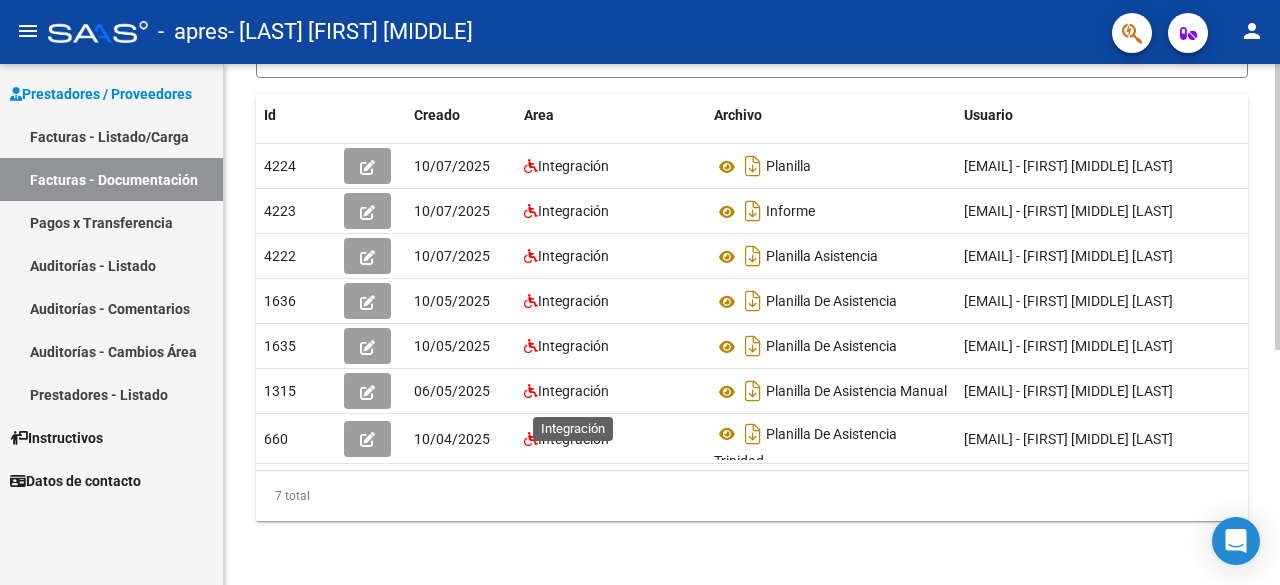 scroll, scrollTop: 427, scrollLeft: 0, axis: vertical 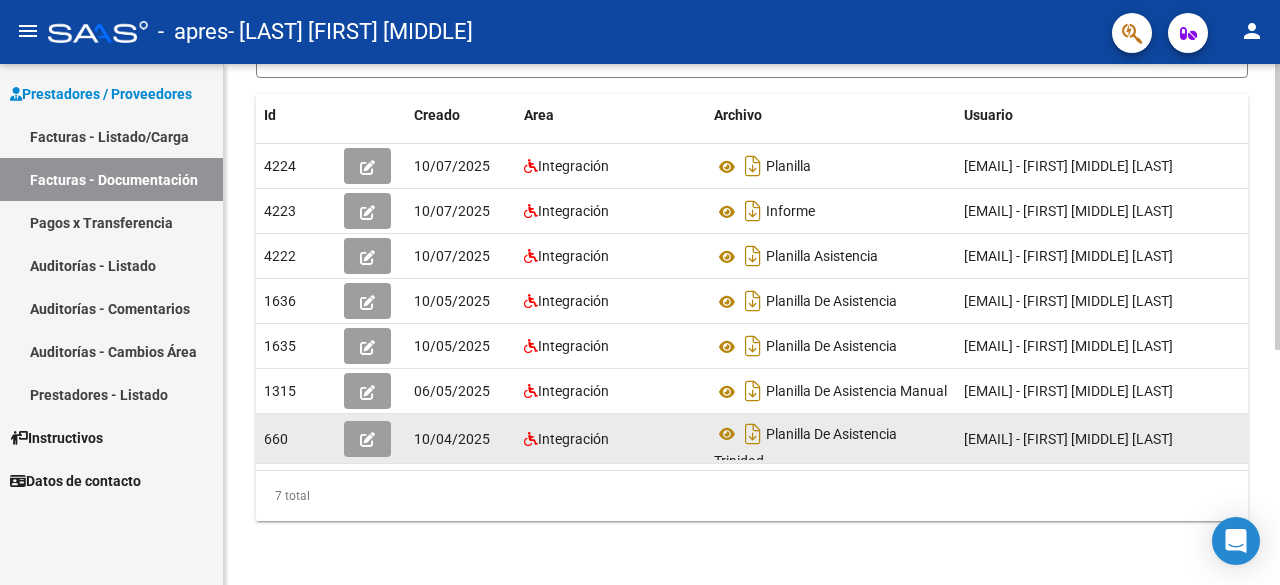 click 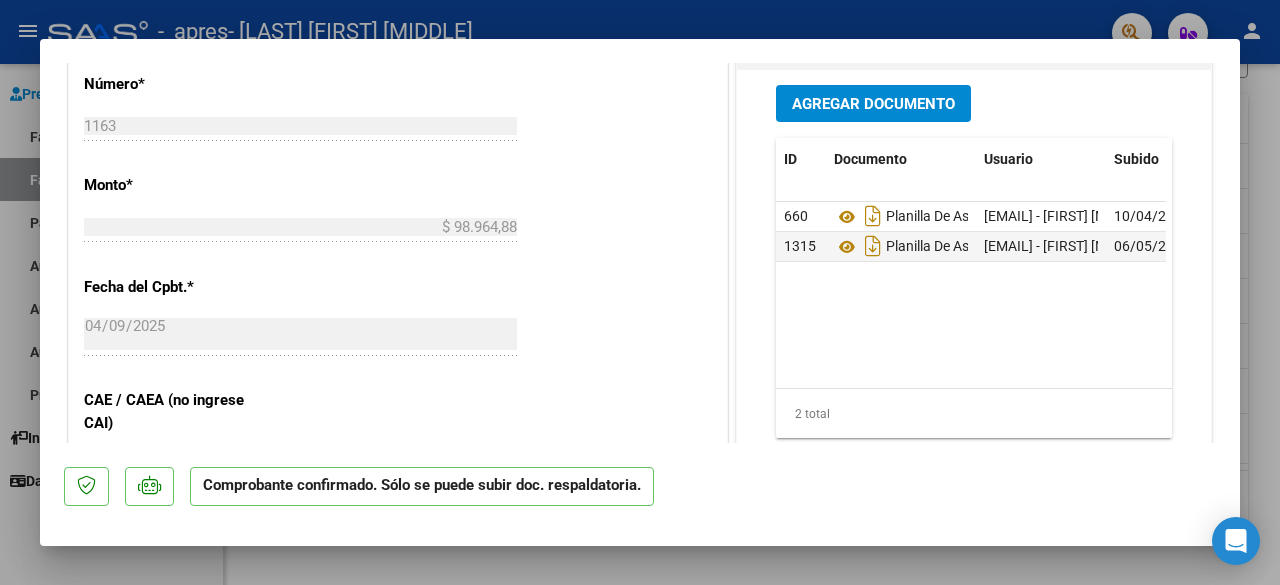 scroll, scrollTop: 1136, scrollLeft: 0, axis: vertical 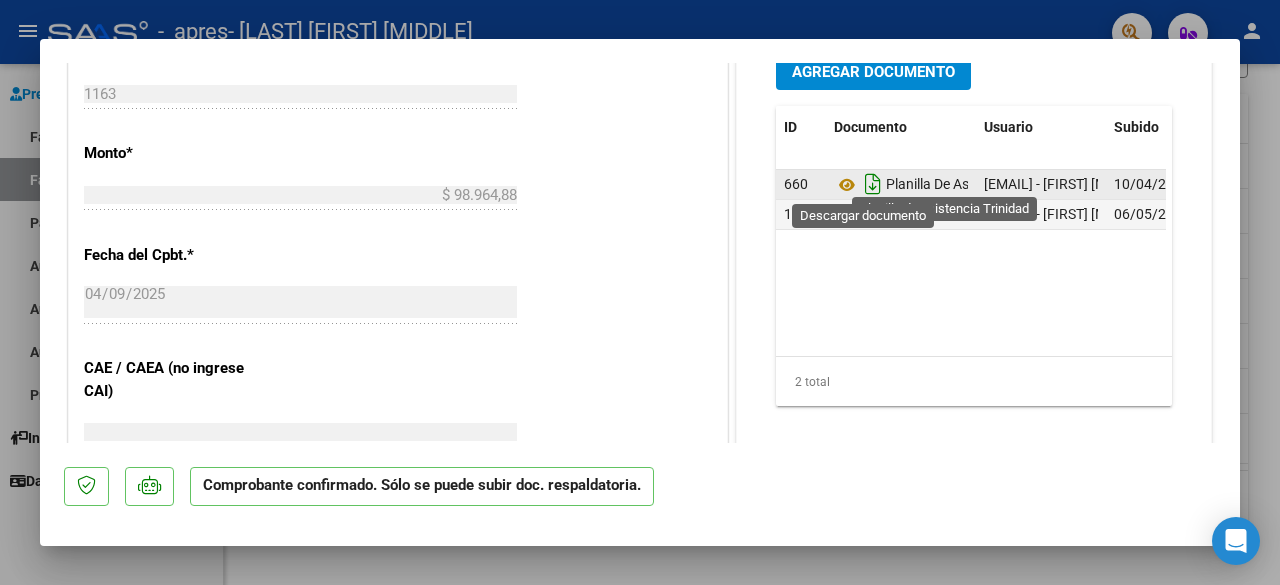 click 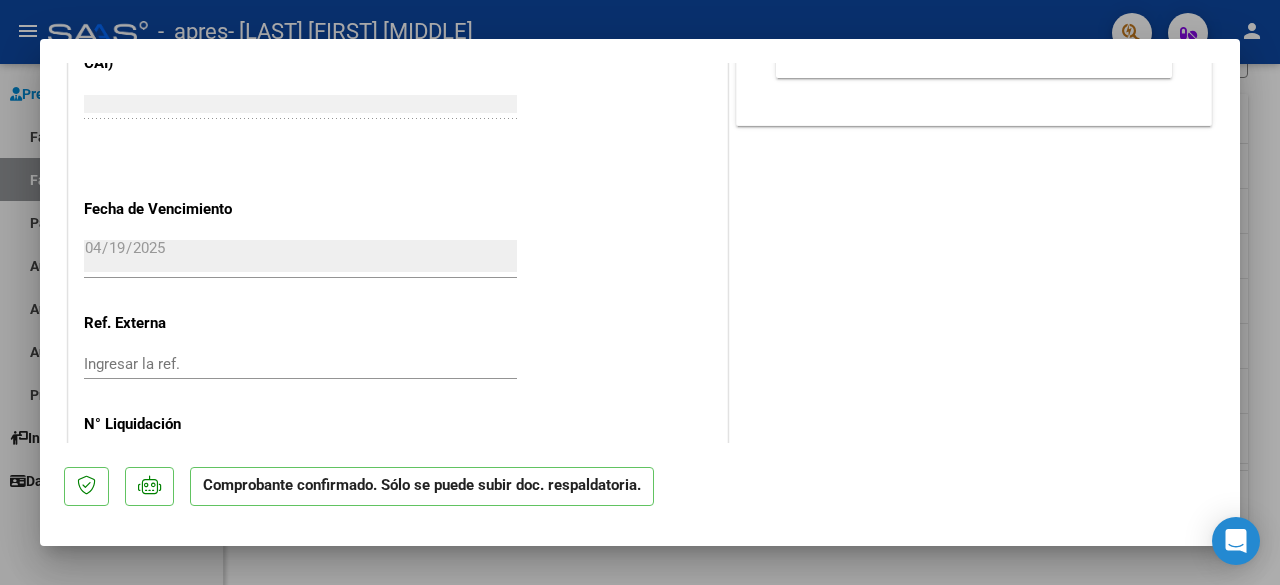 scroll, scrollTop: 1535, scrollLeft: 0, axis: vertical 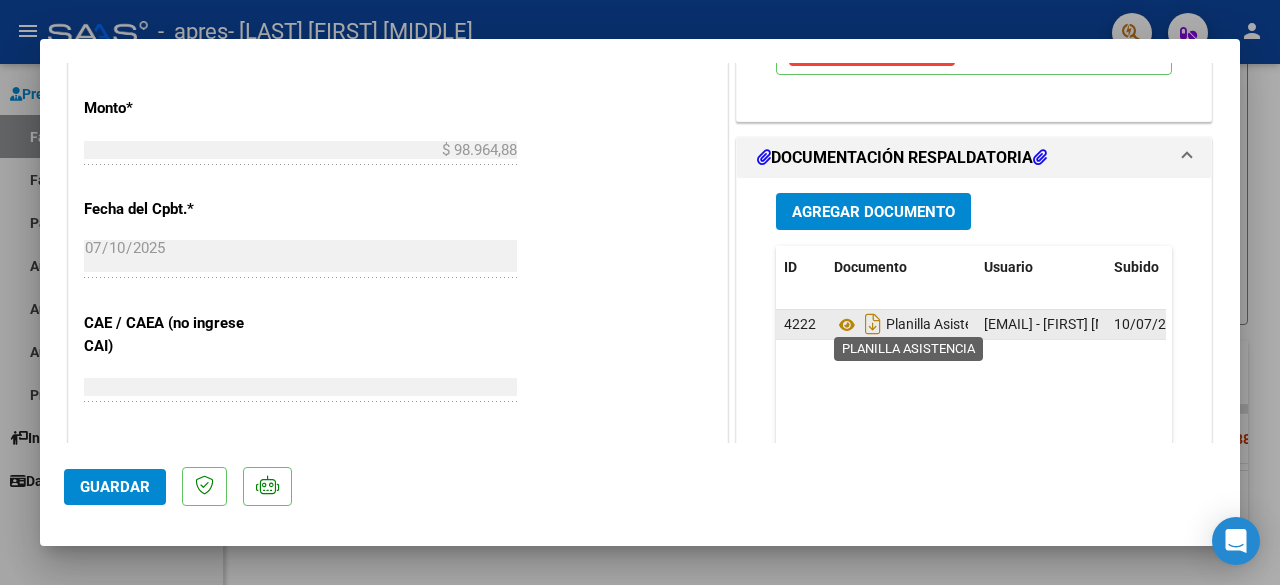 click on "Planilla Asistencia" 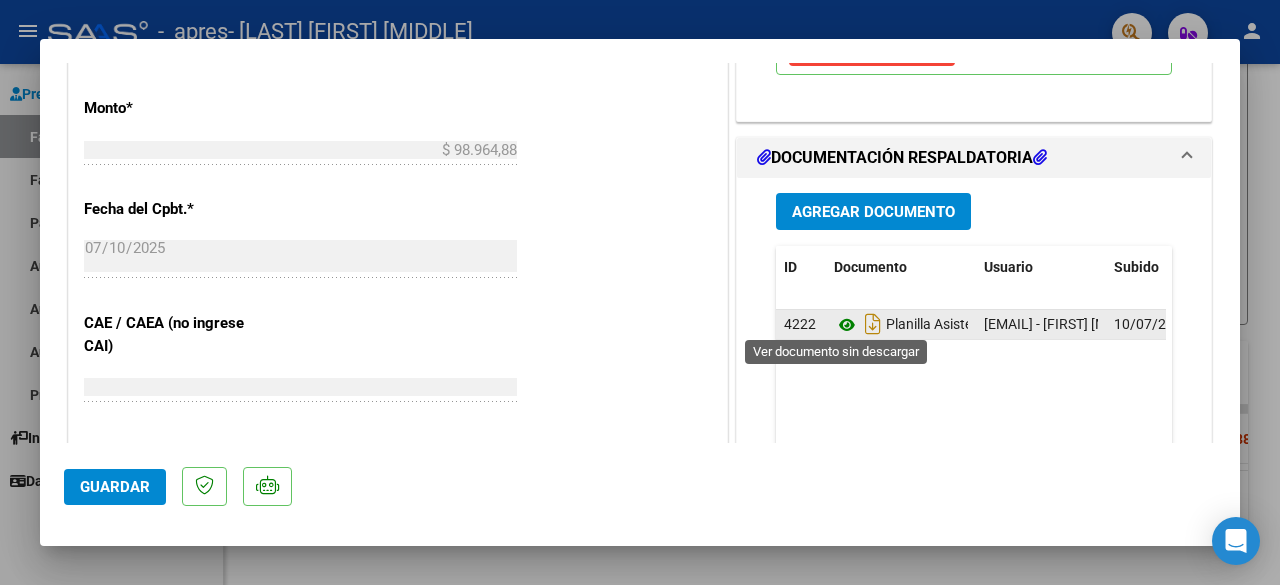 click 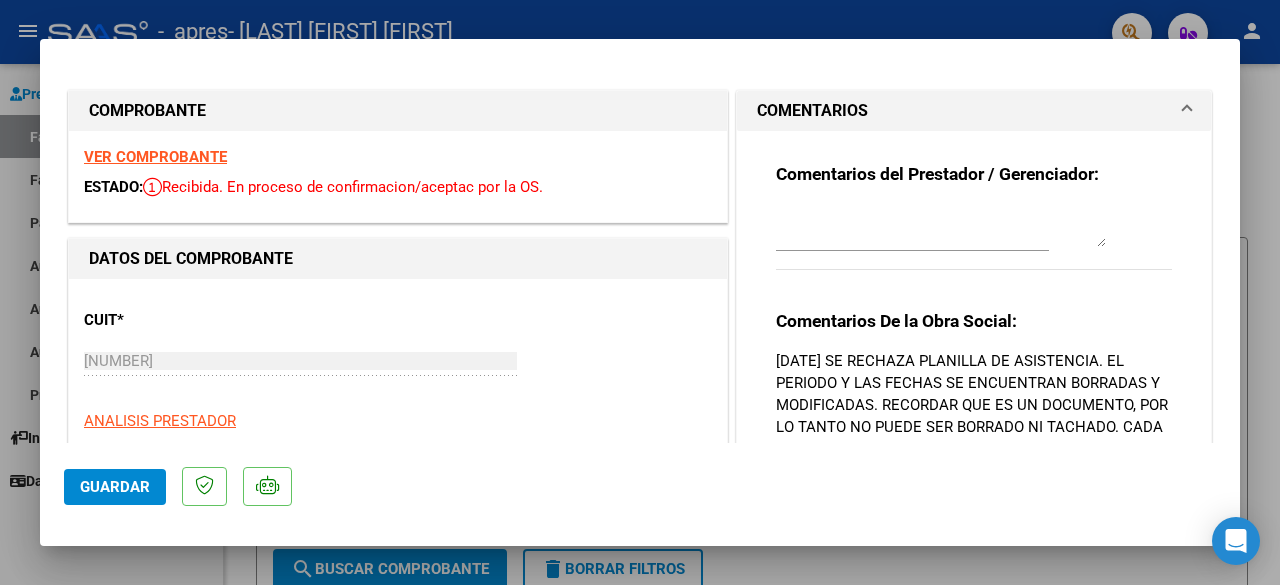 scroll, scrollTop: 0, scrollLeft: 0, axis: both 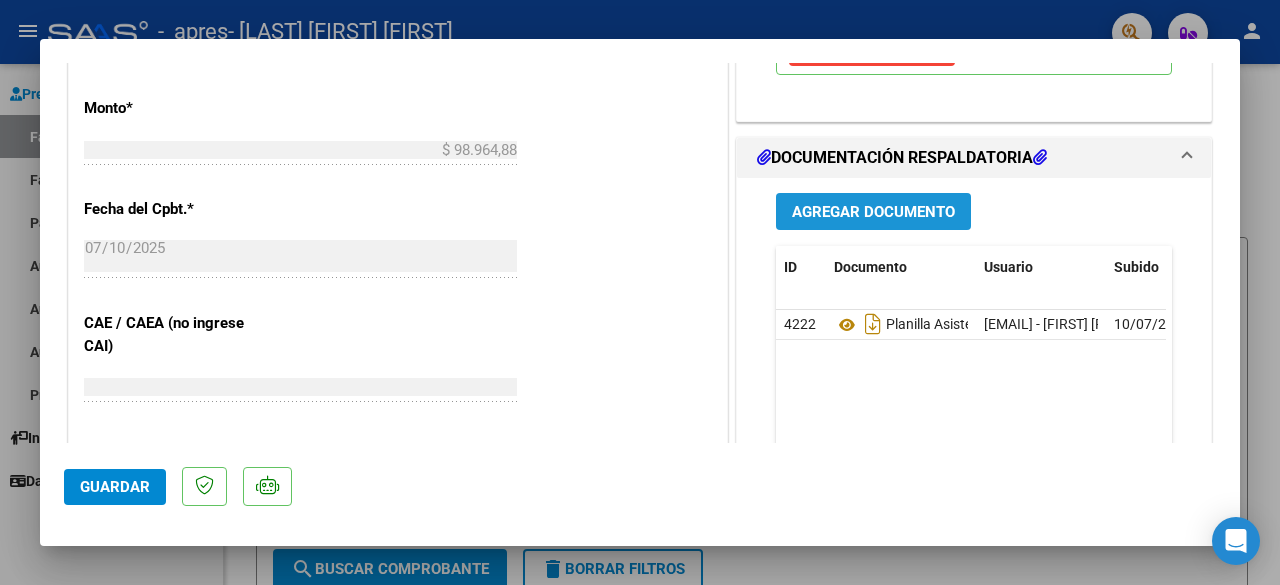 click on "Agregar Documento" at bounding box center (873, 212) 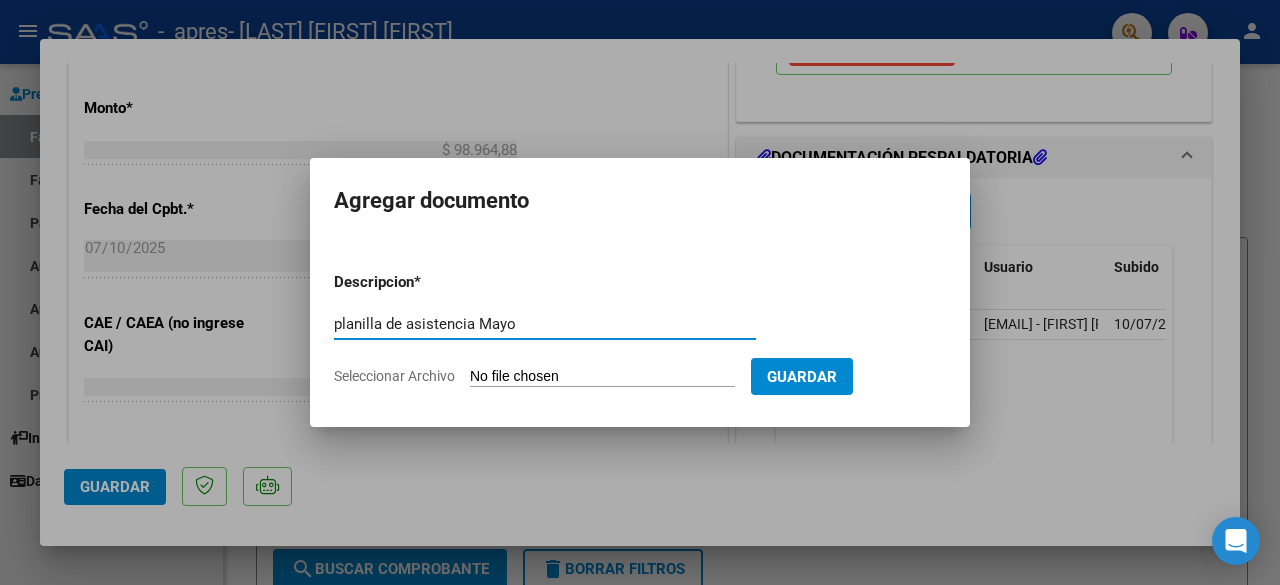 type on "planilla de asistencia Mayo" 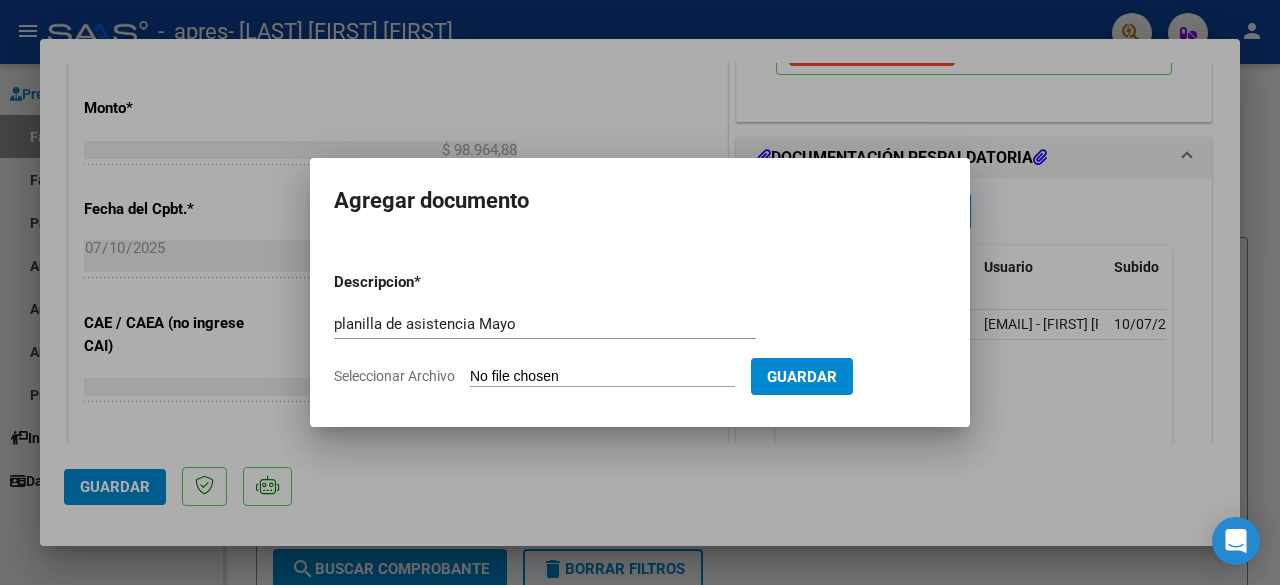 click on "Seleccionar Archivo" at bounding box center (602, 377) 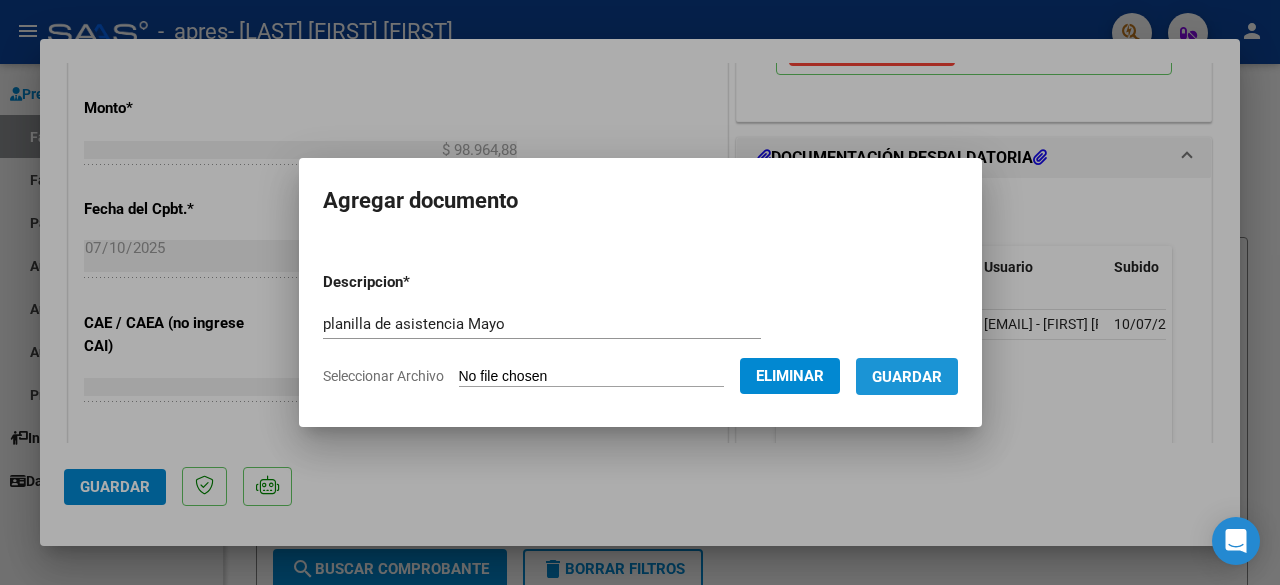 click on "Guardar" at bounding box center (907, 377) 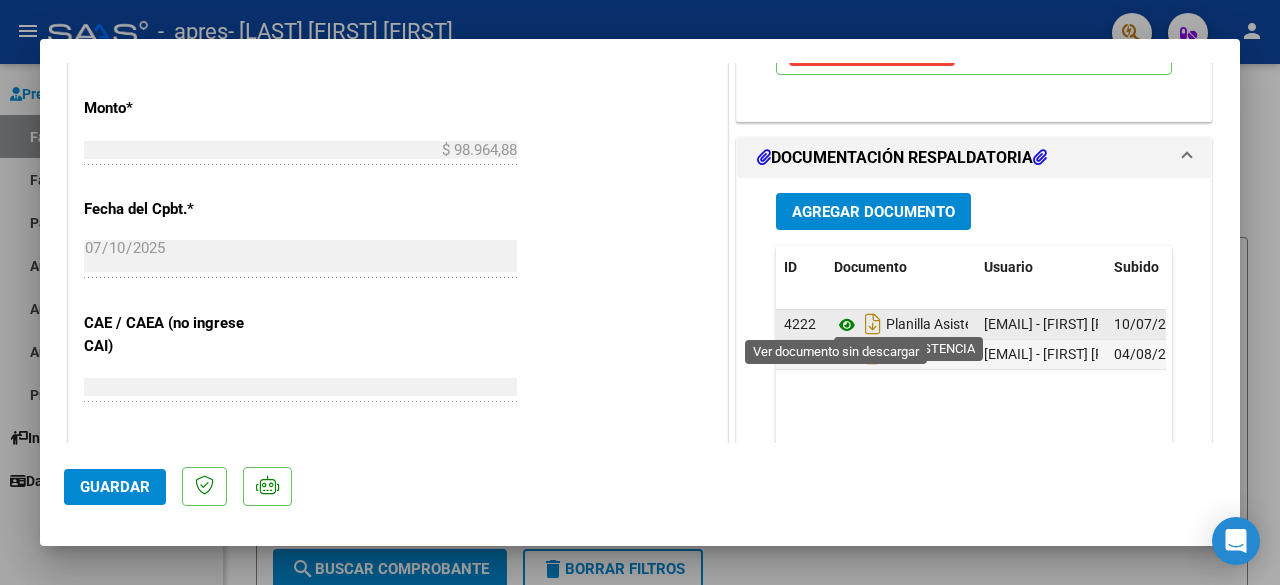 click 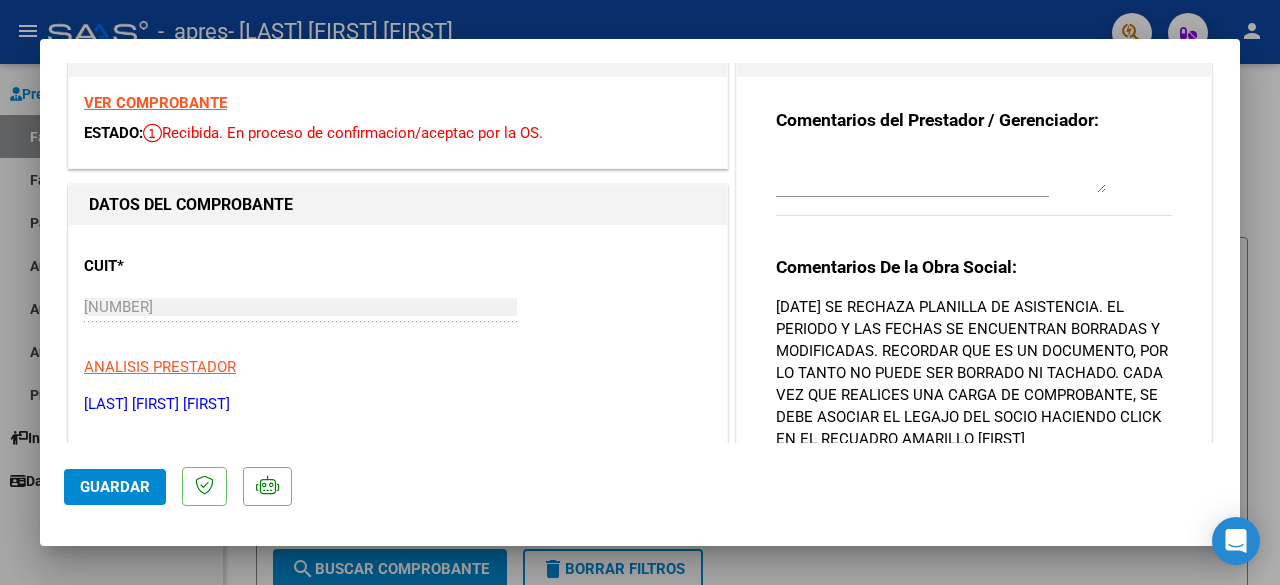 scroll, scrollTop: 0, scrollLeft: 0, axis: both 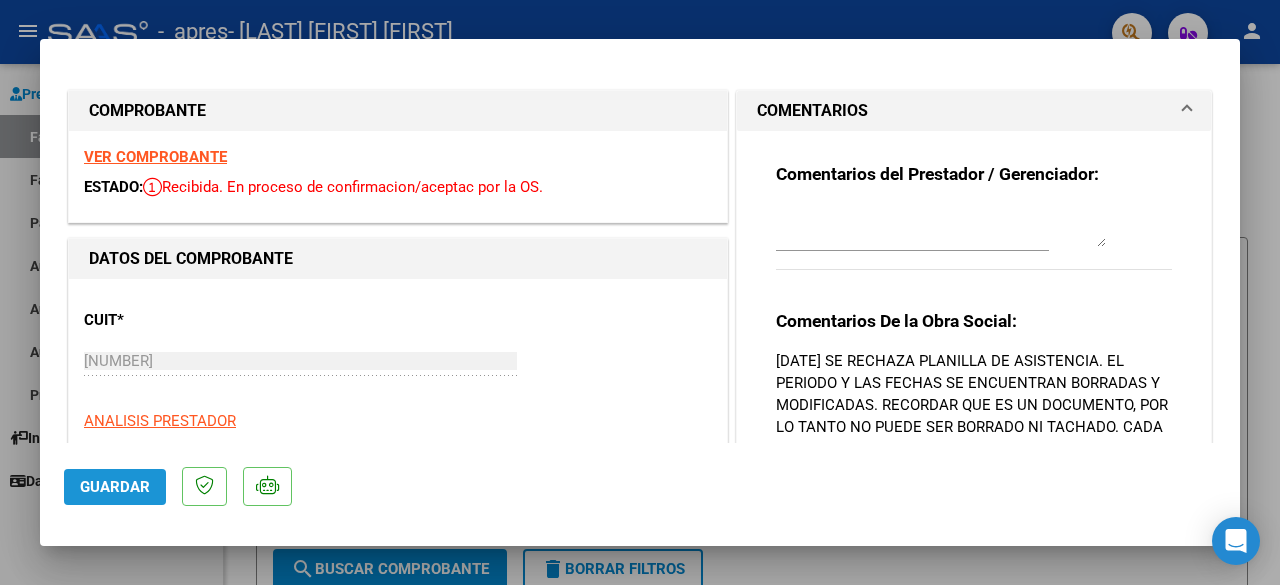 click on "Guardar" 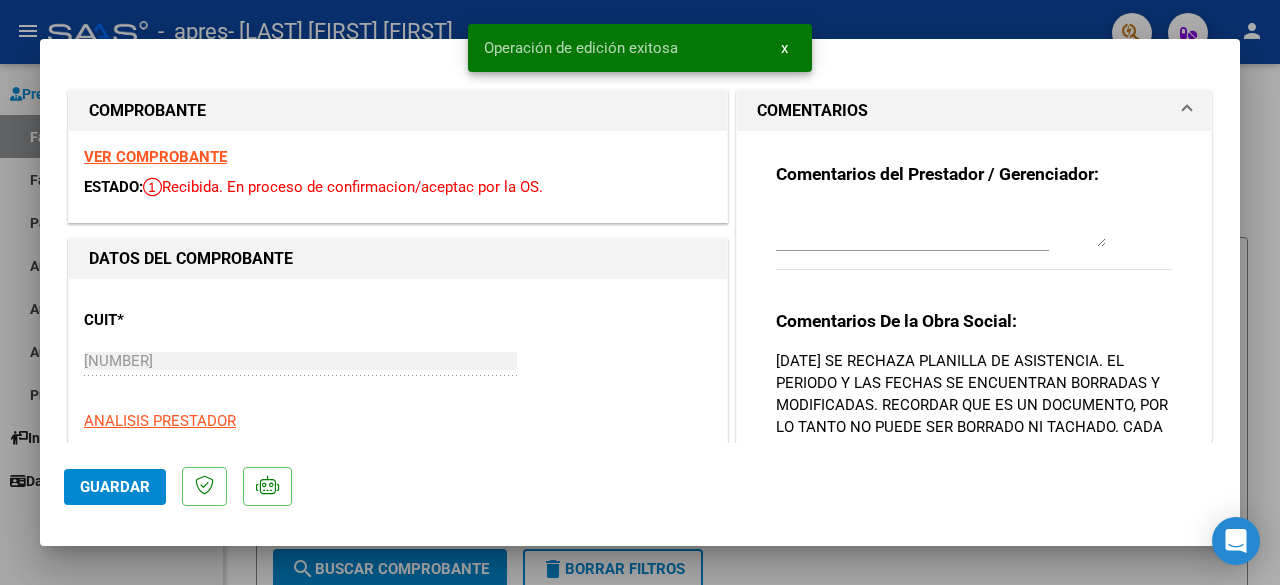 click at bounding box center (640, 292) 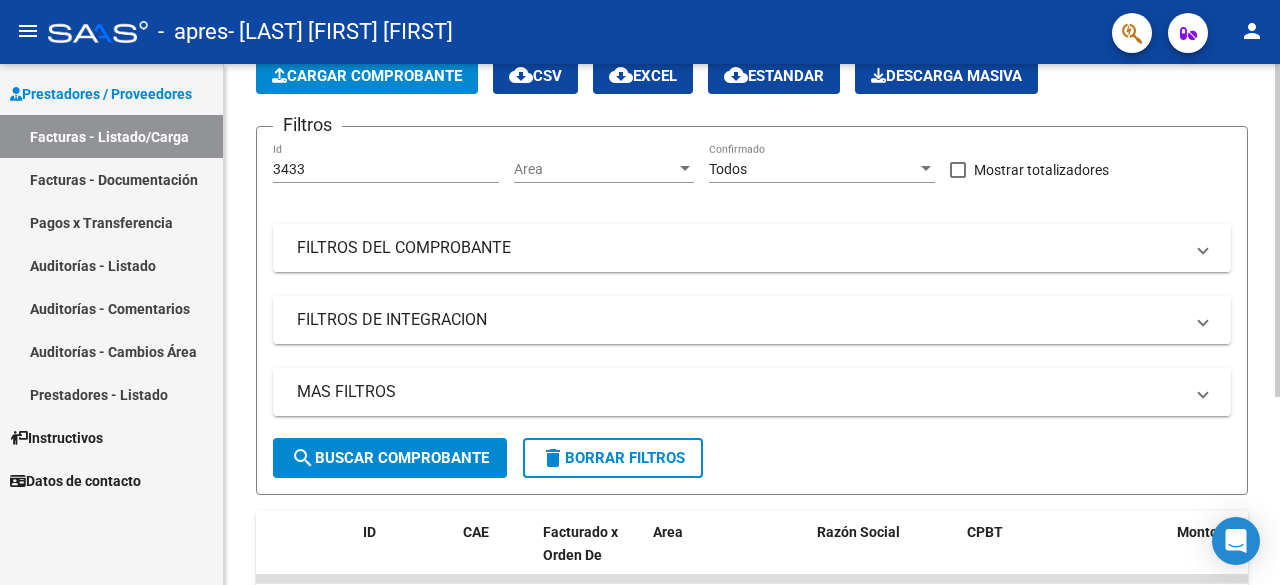 scroll, scrollTop: 294, scrollLeft: 0, axis: vertical 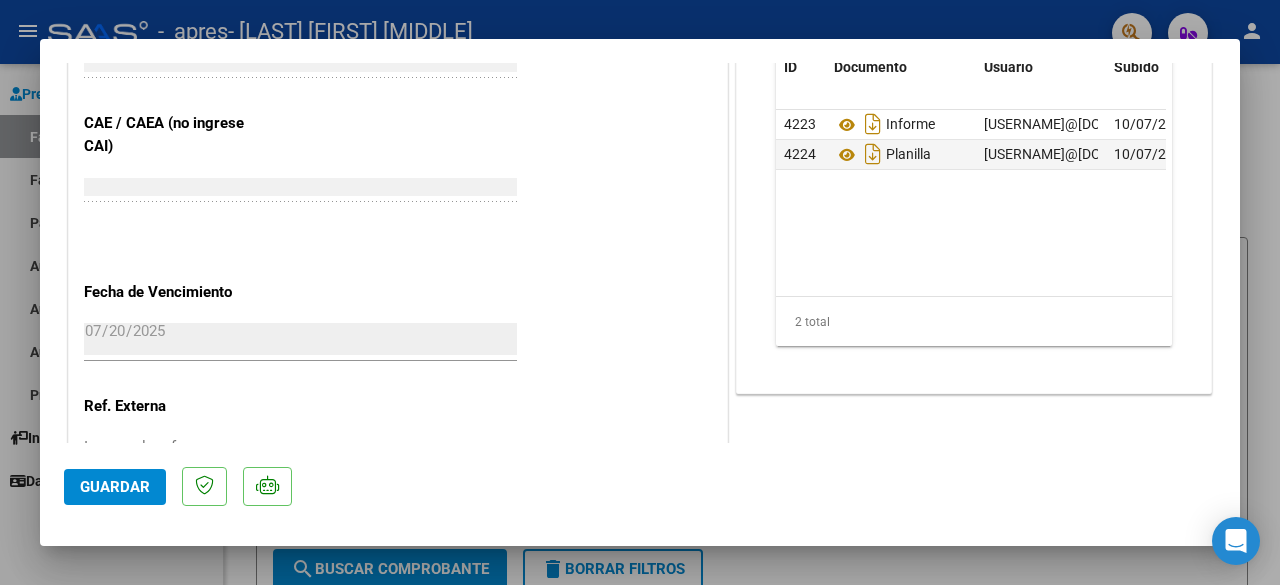 click at bounding box center (640, 292) 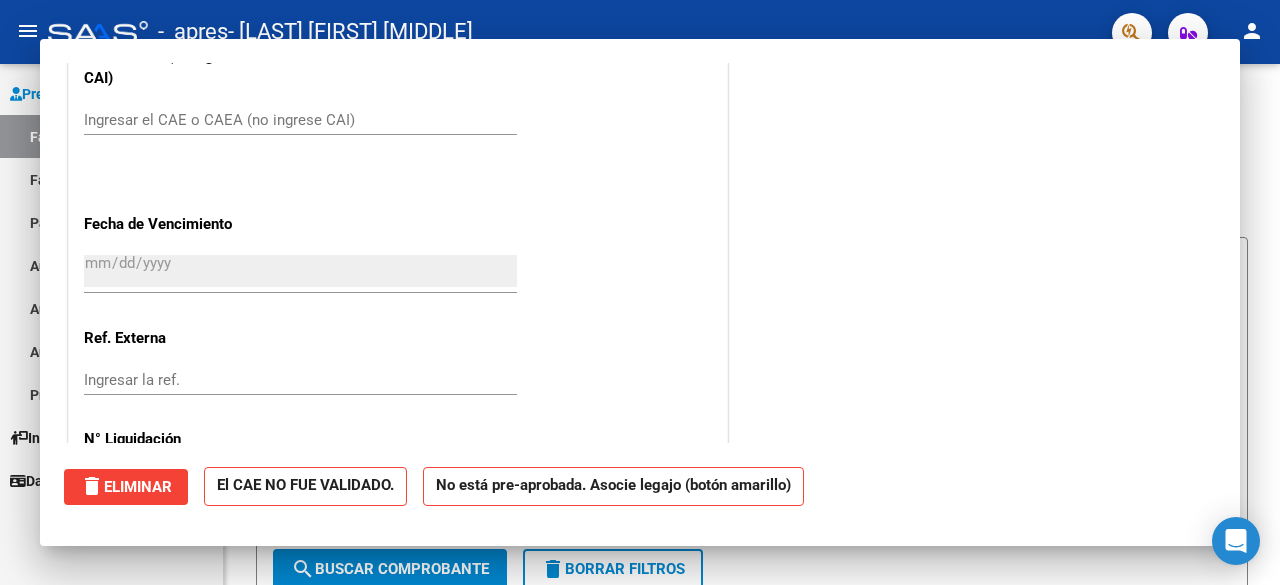 scroll, scrollTop: 1132, scrollLeft: 0, axis: vertical 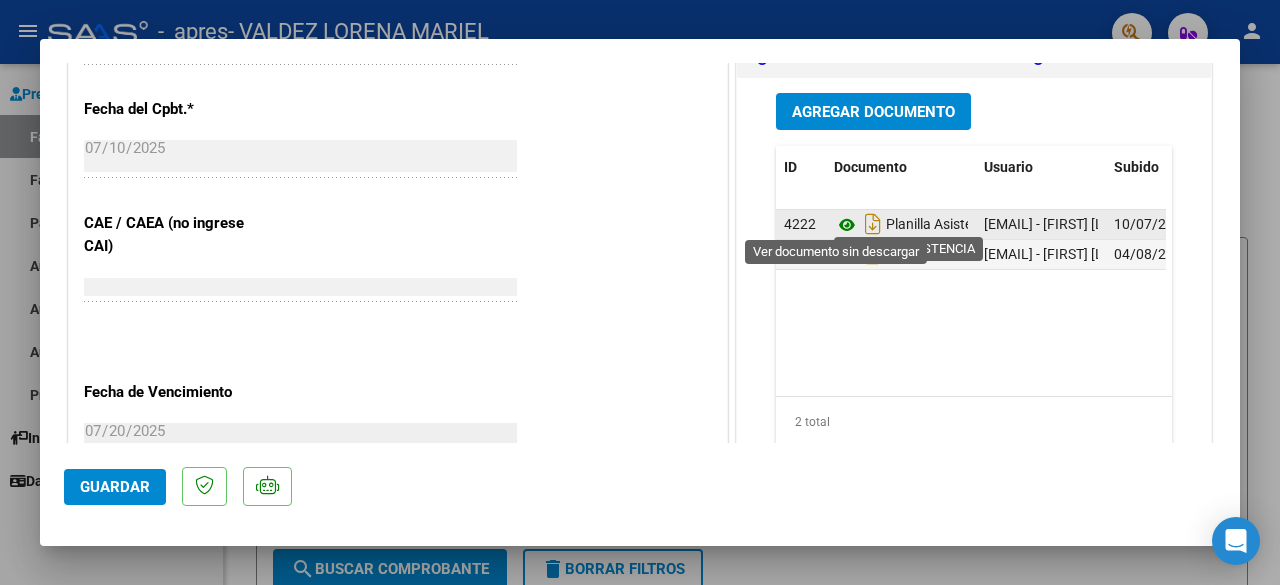 click 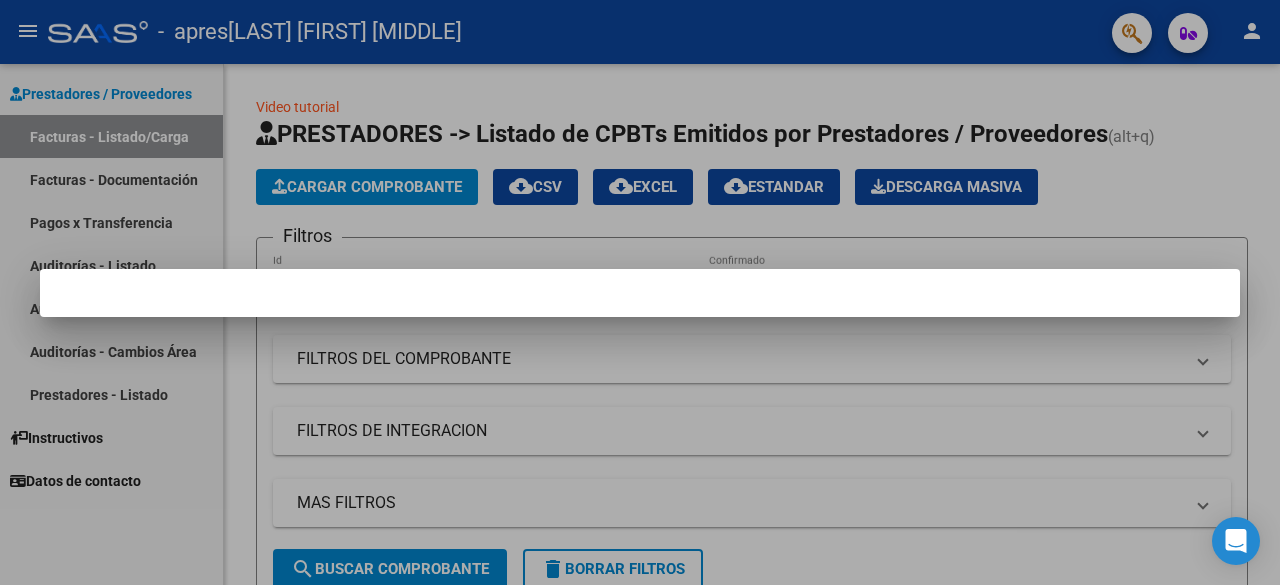 scroll, scrollTop: 0, scrollLeft: 0, axis: both 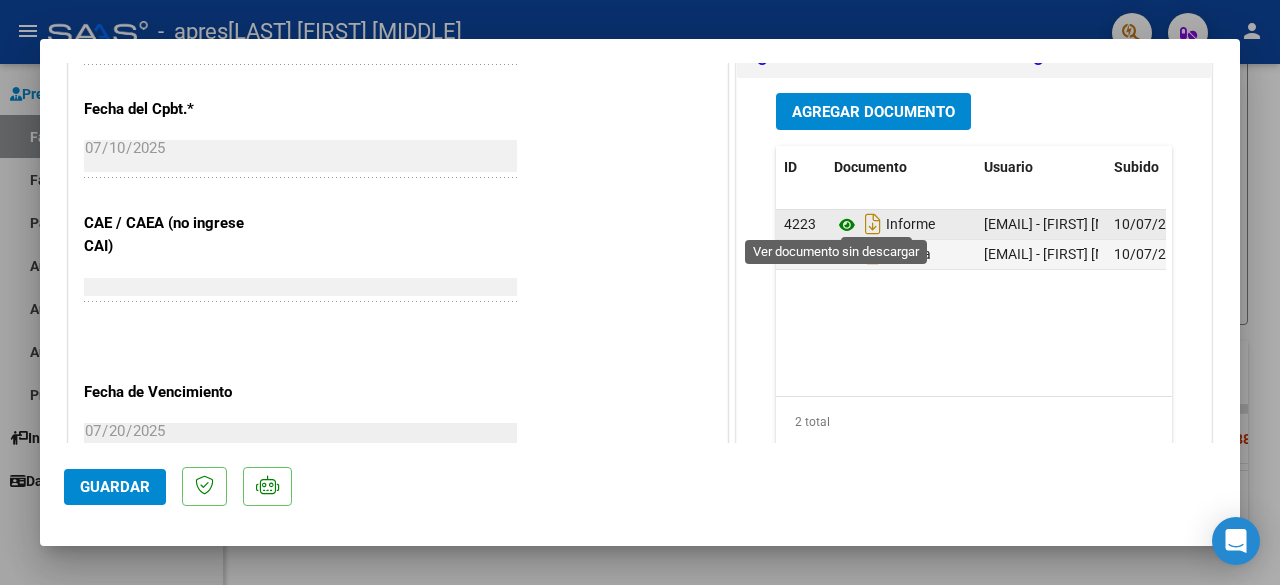 click 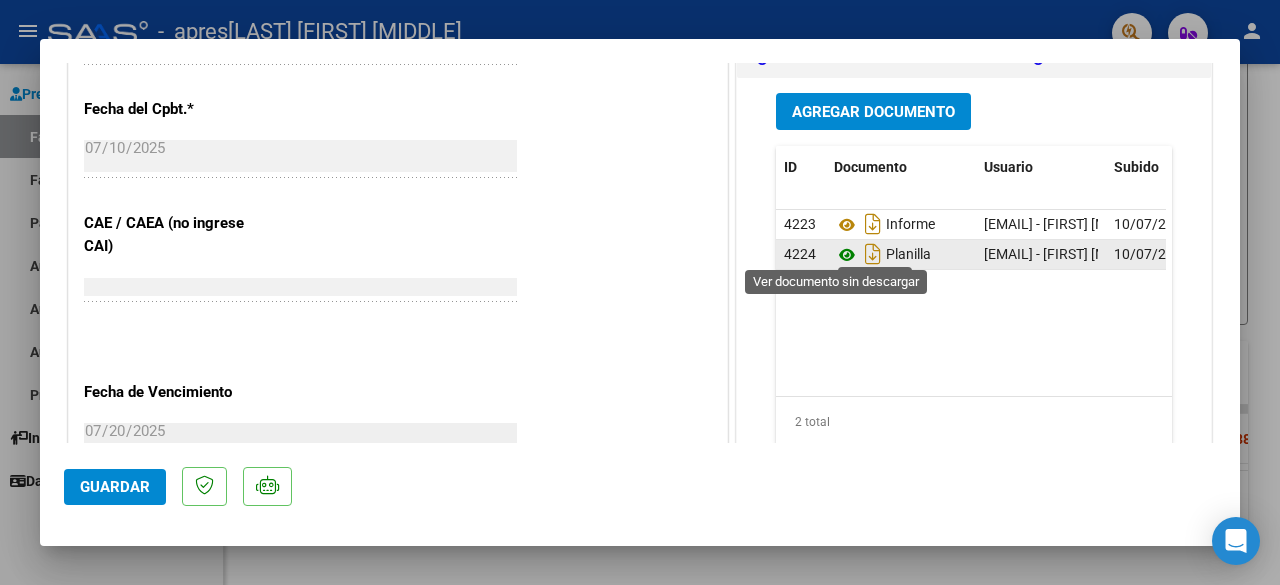click 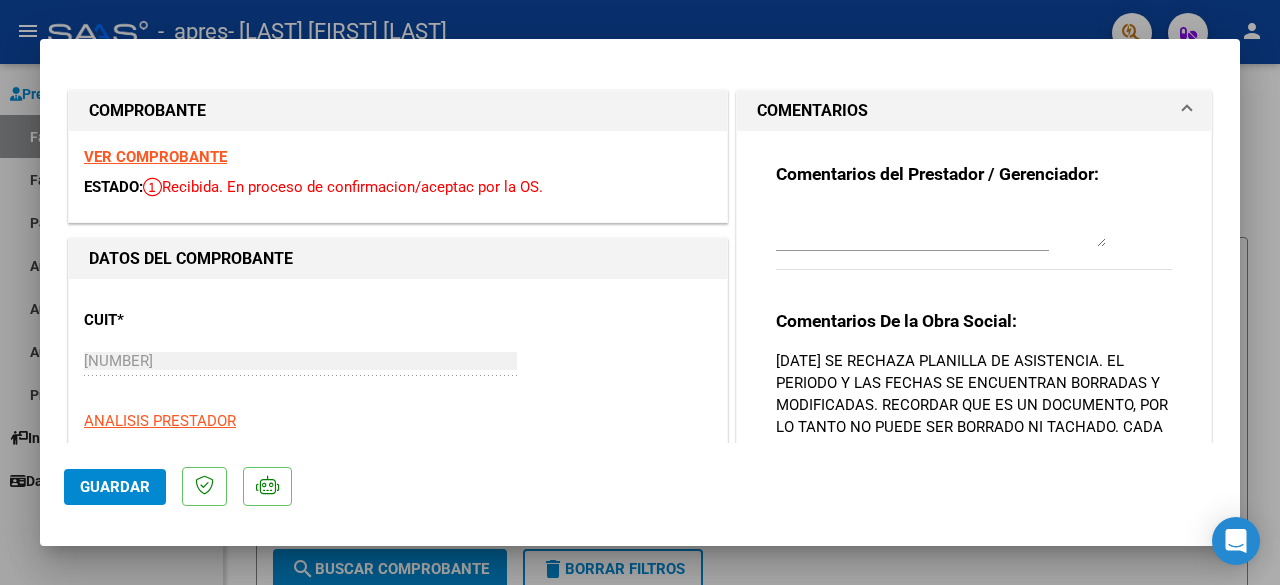 scroll, scrollTop: 0, scrollLeft: 0, axis: both 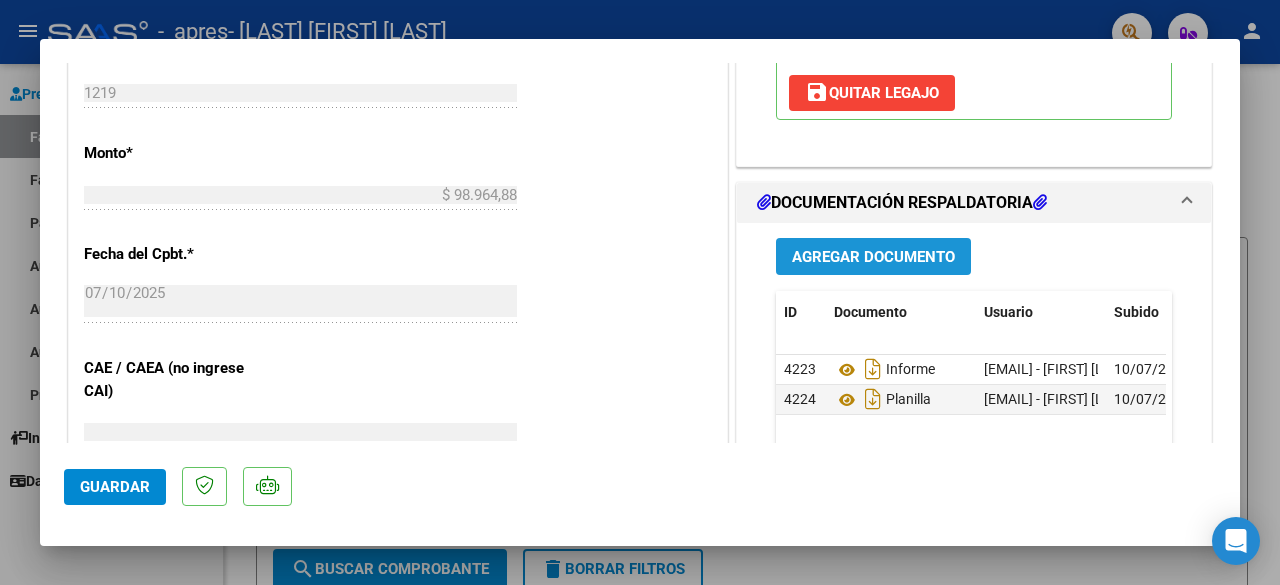 click on "Agregar Documento" at bounding box center [873, 257] 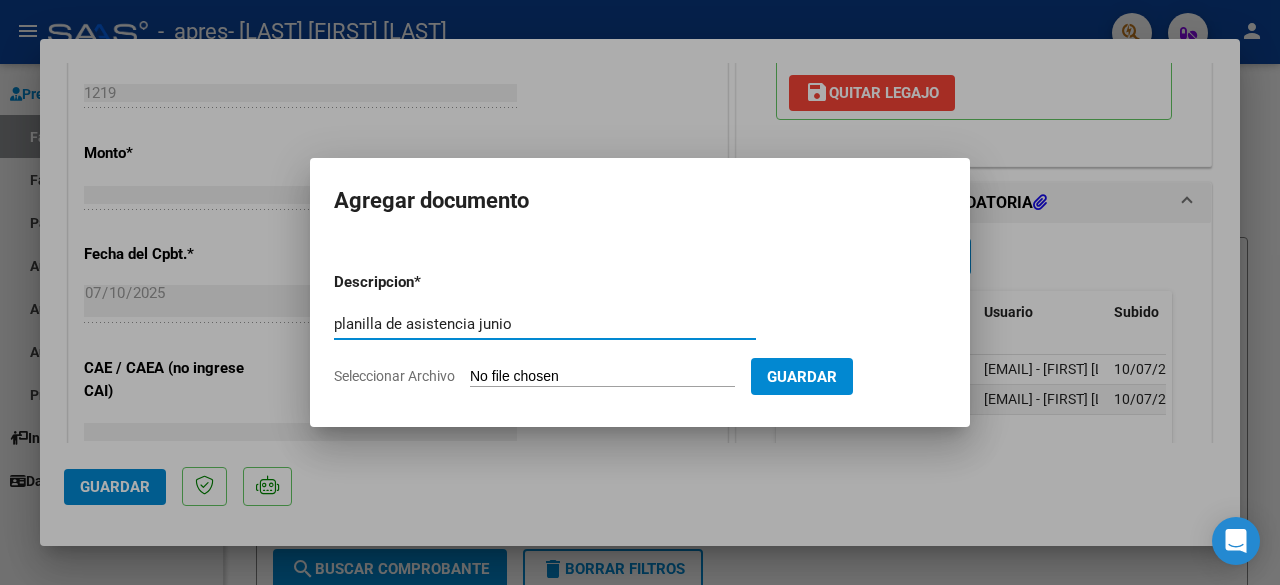type on "planilla de asistencia junio" 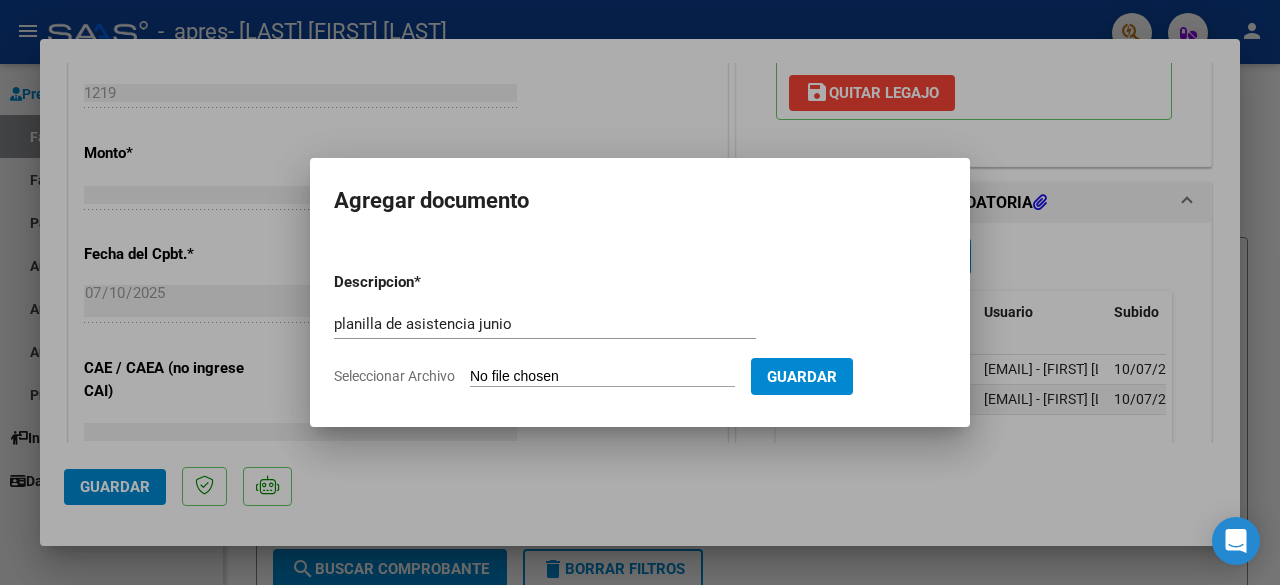 click on "Seleccionar Archivo" at bounding box center (602, 377) 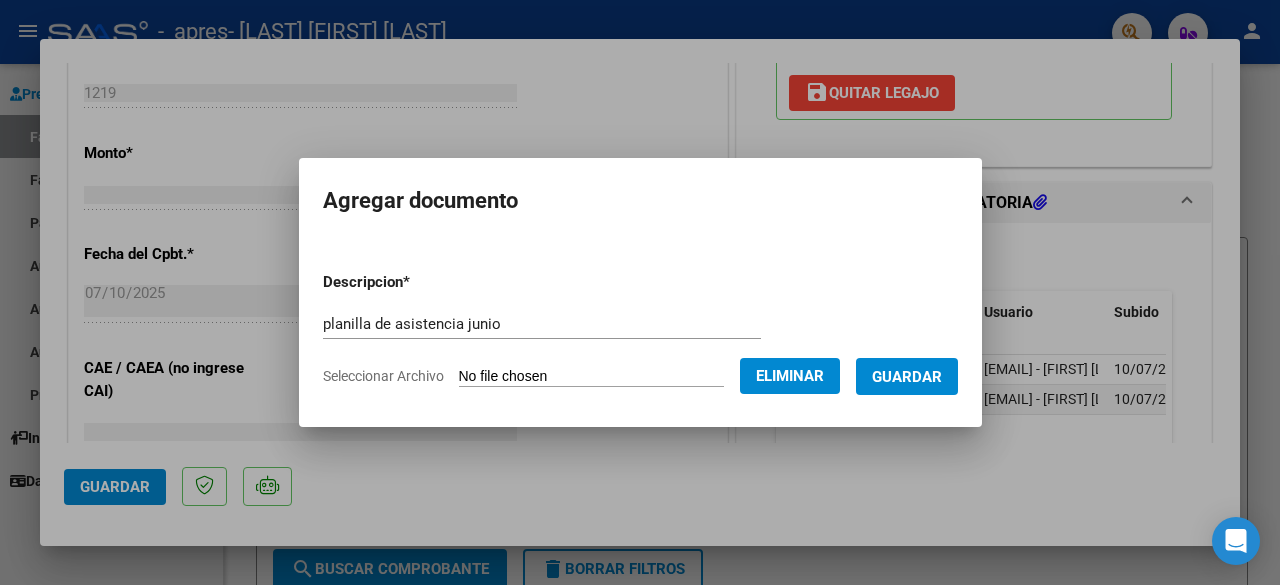 click on "Guardar" at bounding box center [907, 377] 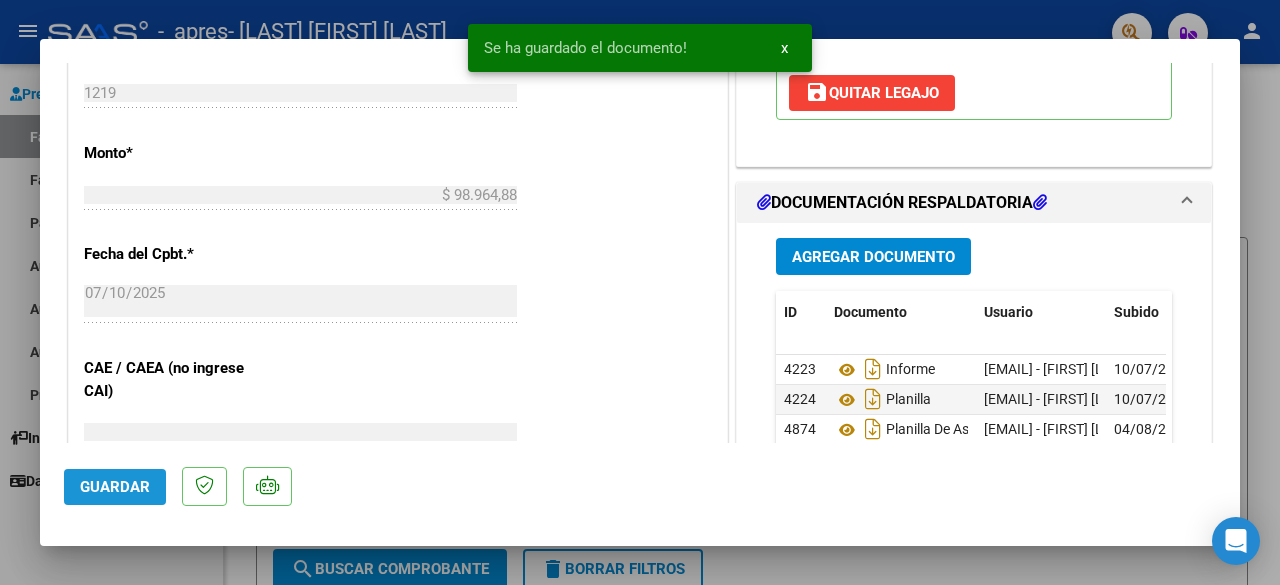 click on "Guardar" 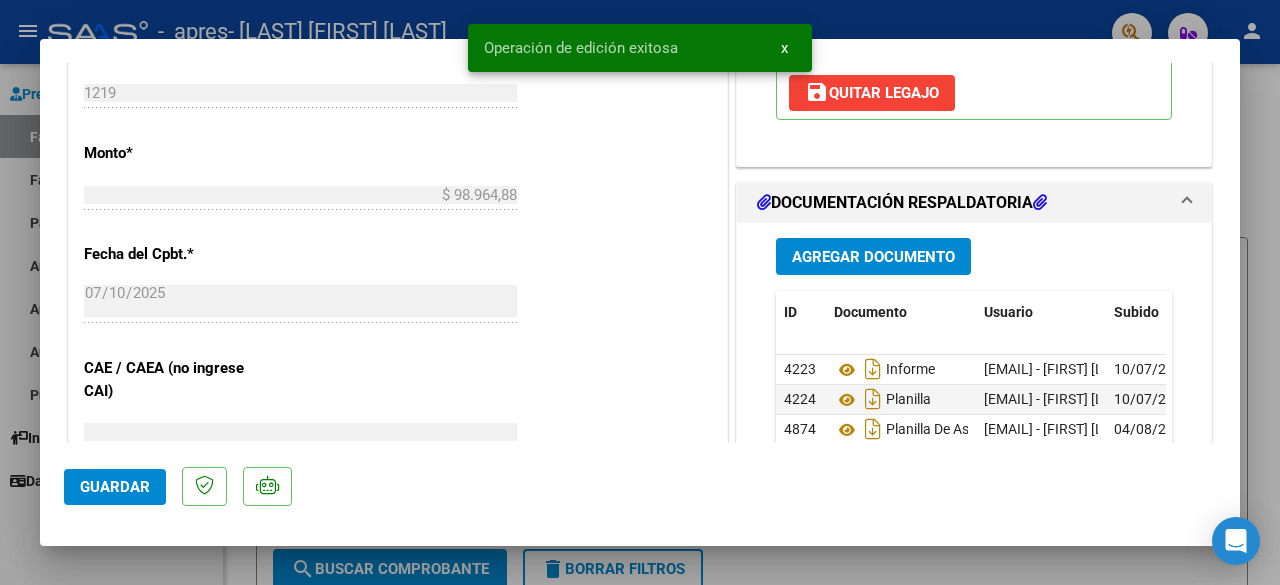 click at bounding box center (640, 292) 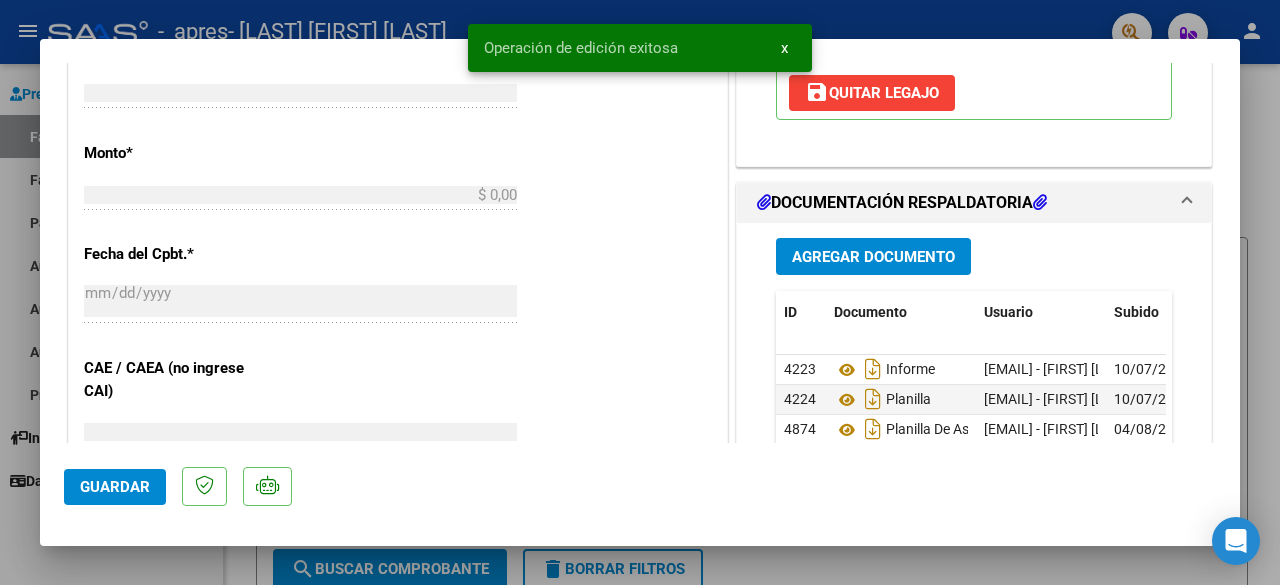 scroll, scrollTop: 1120, scrollLeft: 0, axis: vertical 